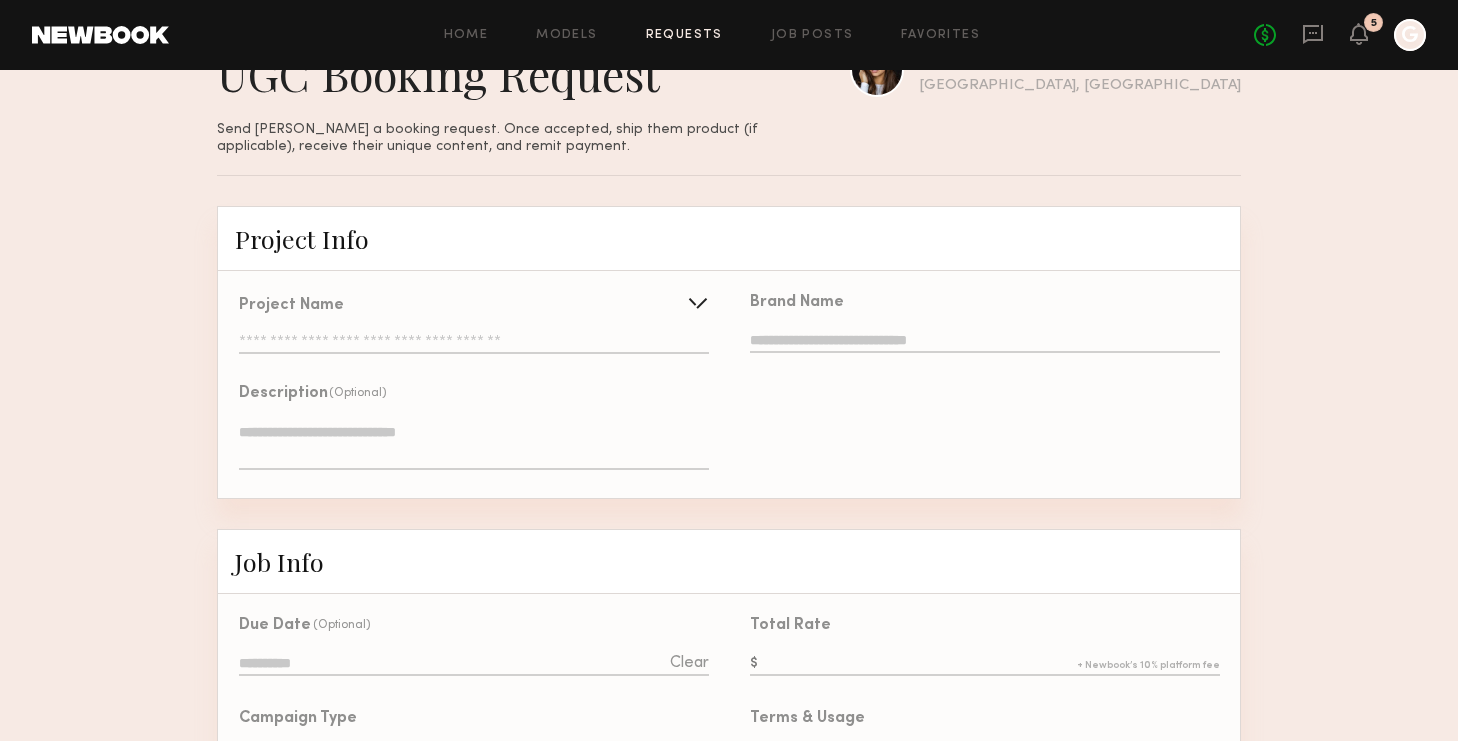 scroll, scrollTop: 71, scrollLeft: 0, axis: vertical 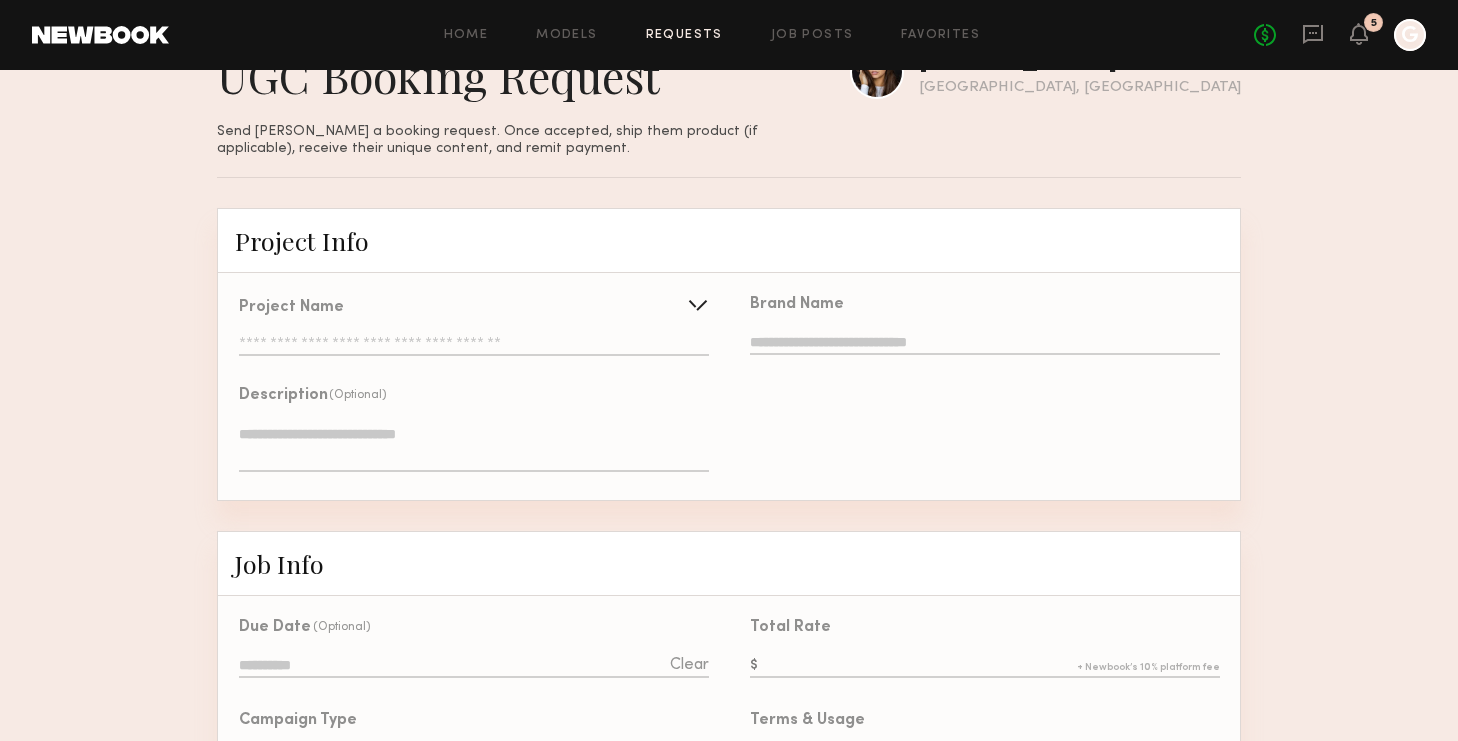 click 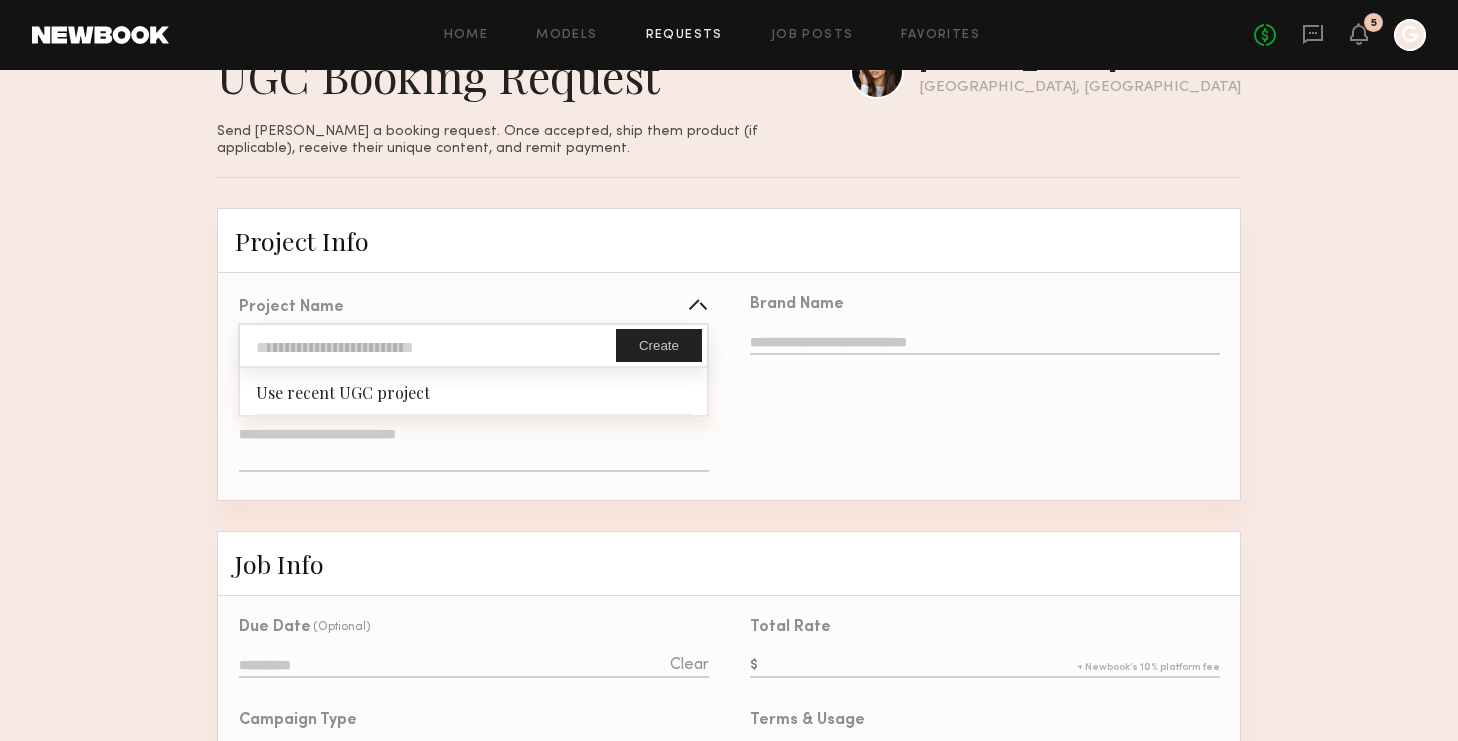 click 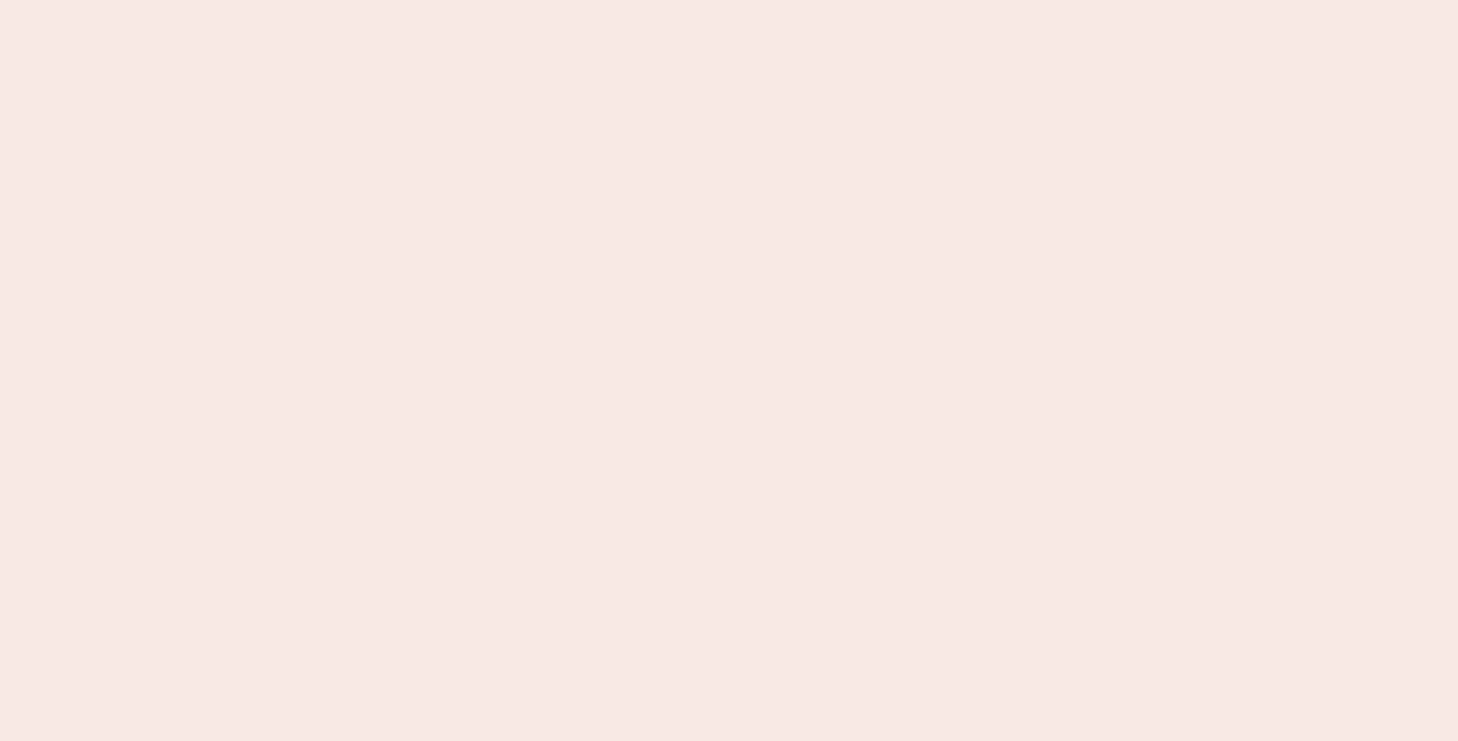 scroll, scrollTop: 0, scrollLeft: 0, axis: both 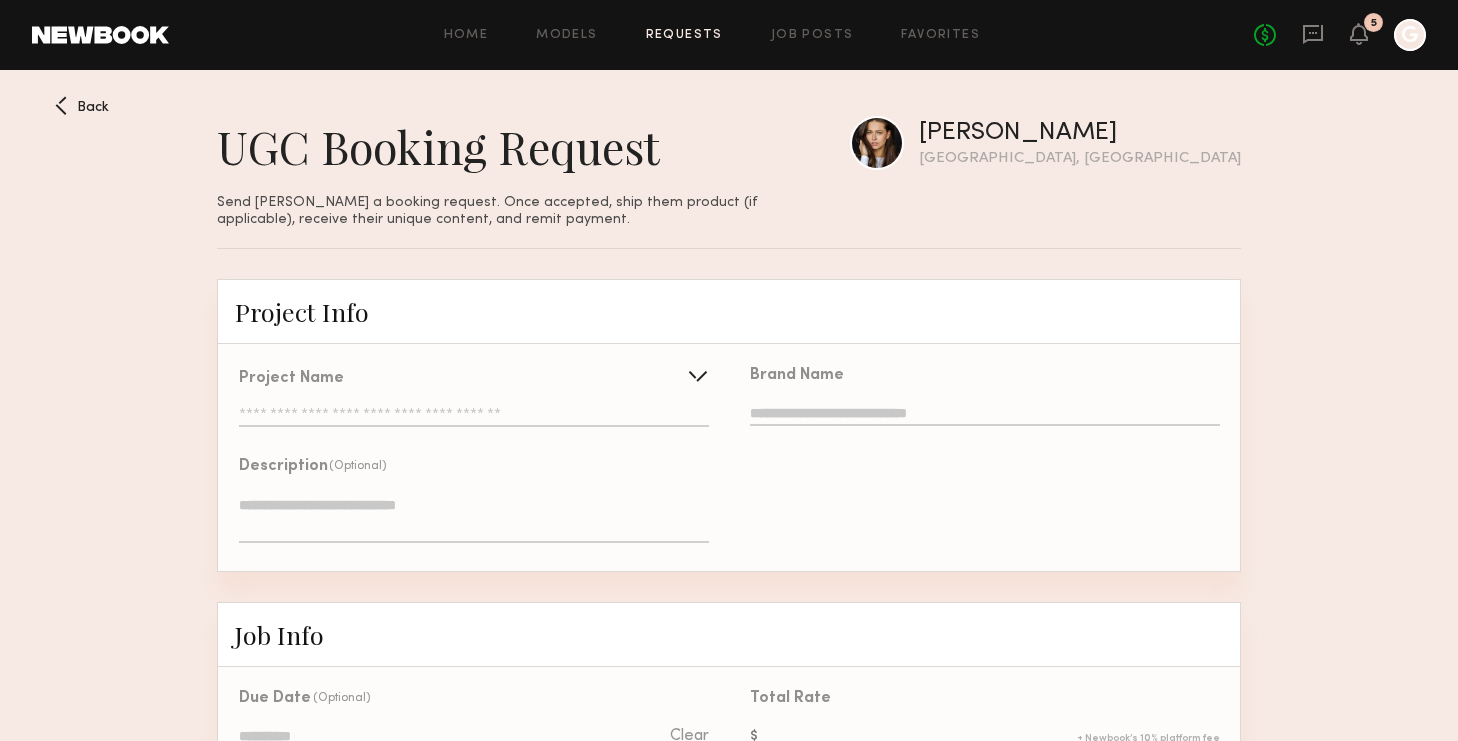 click on "Project Name   Create   Use recent UGC project" 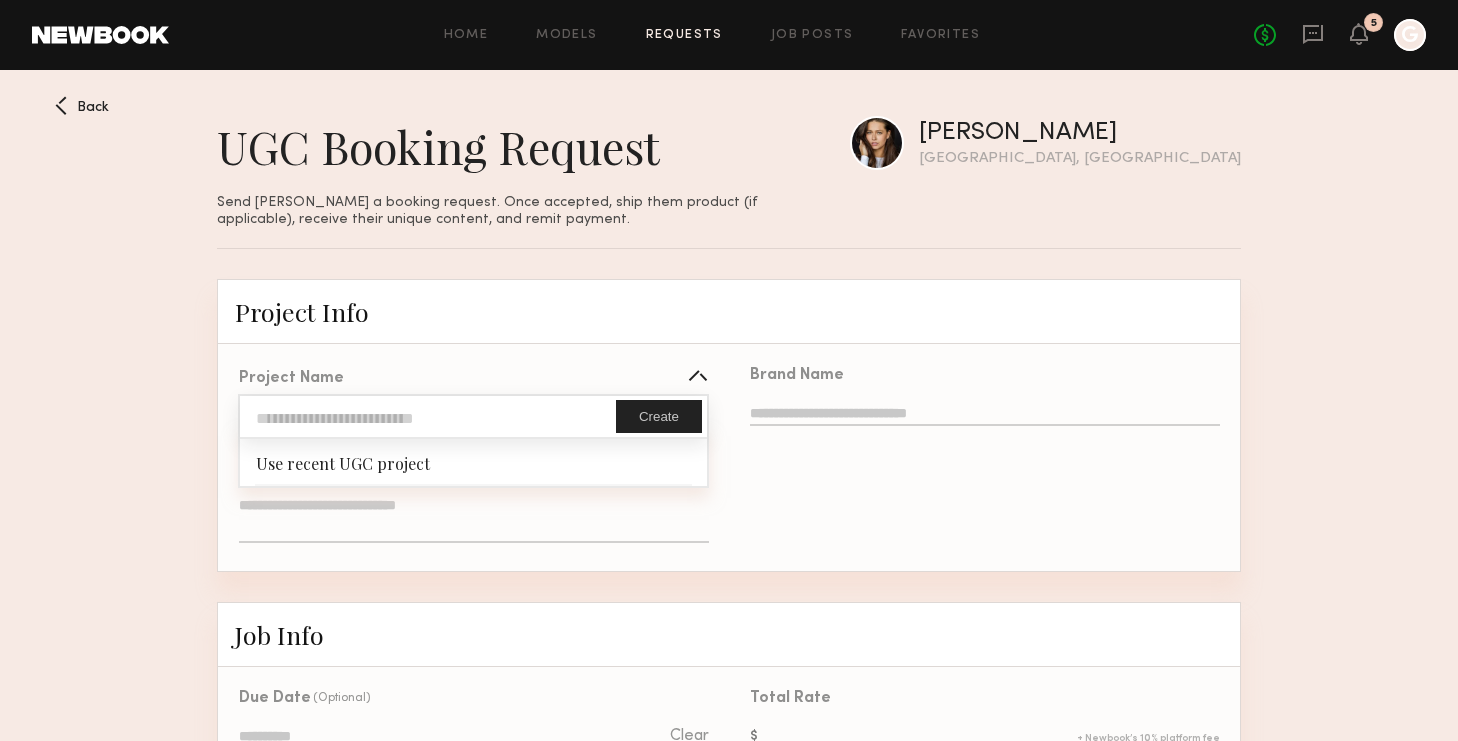 click on "Use recent UGC project" 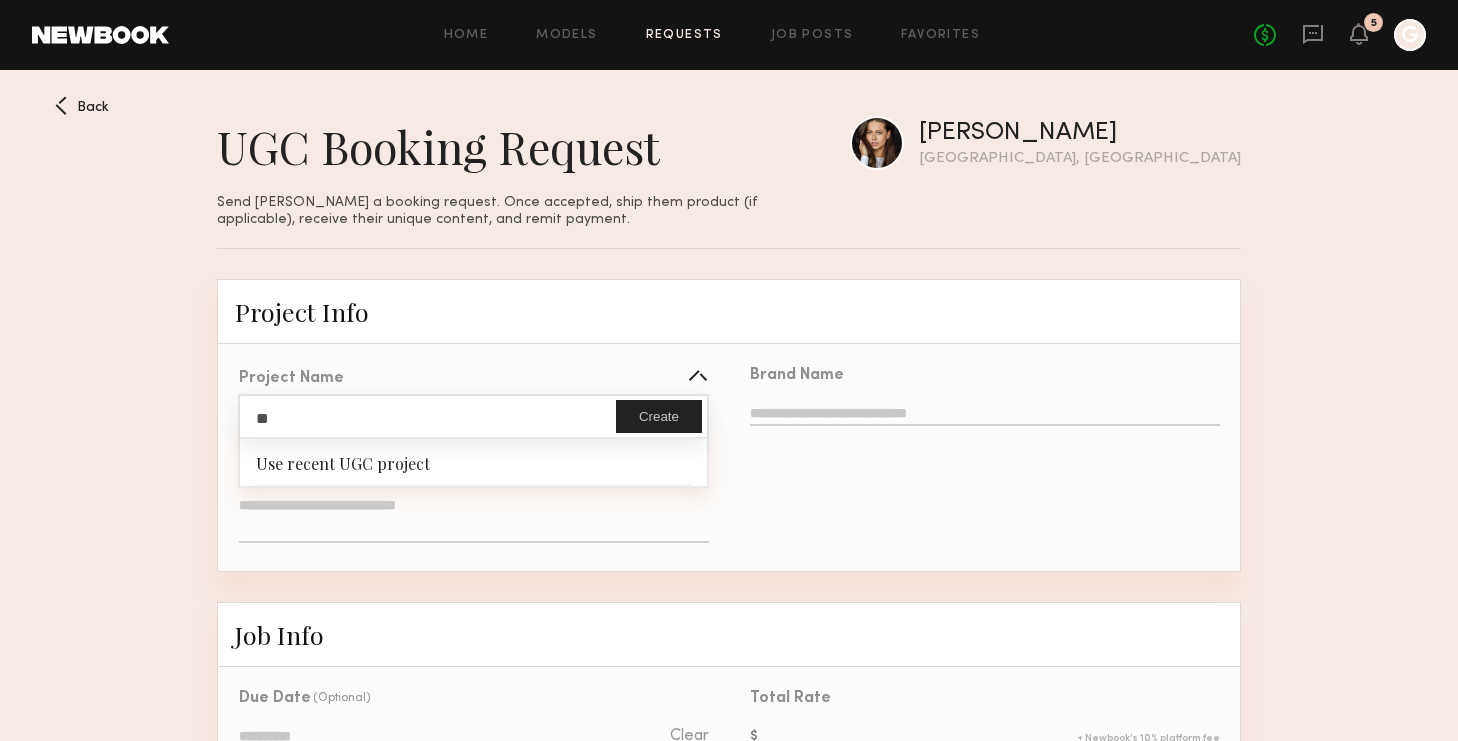 type on "*" 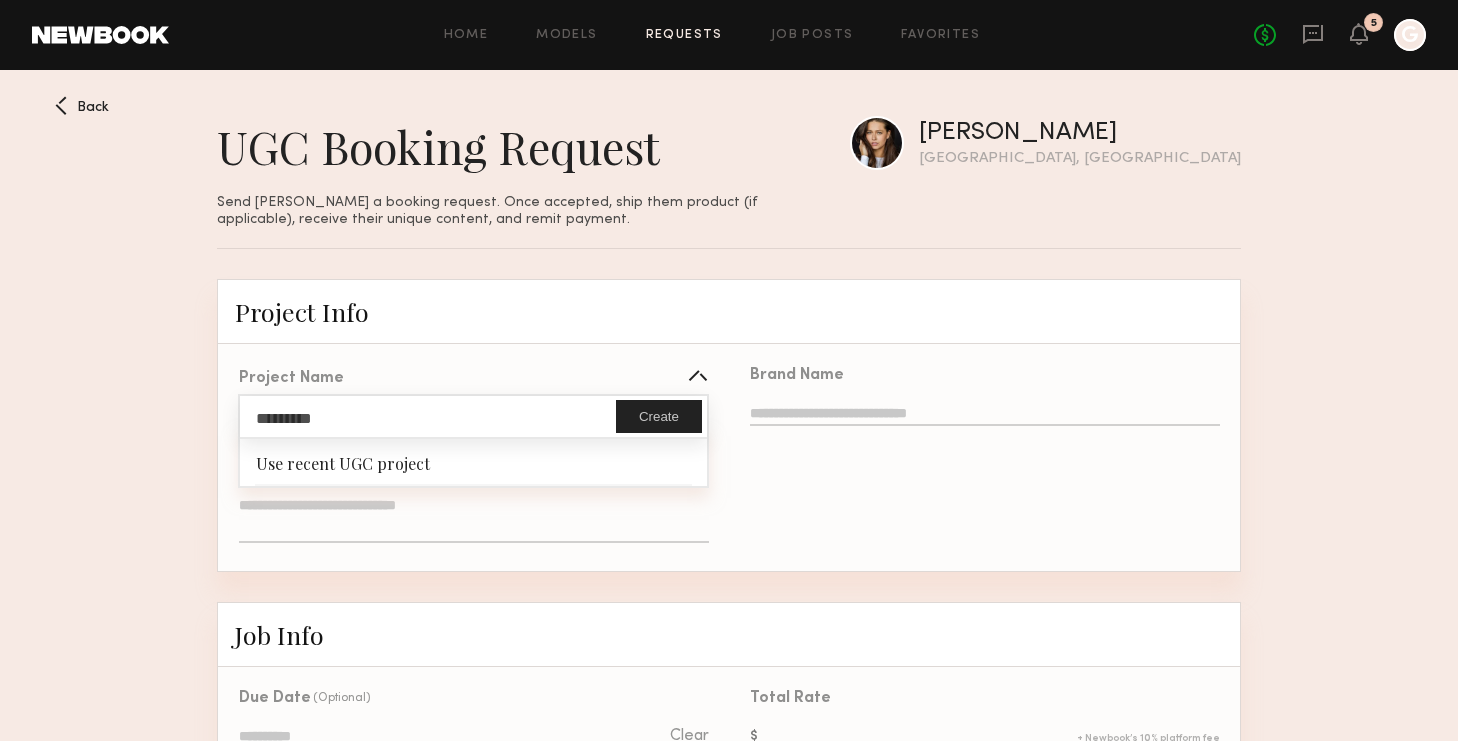 type on "********" 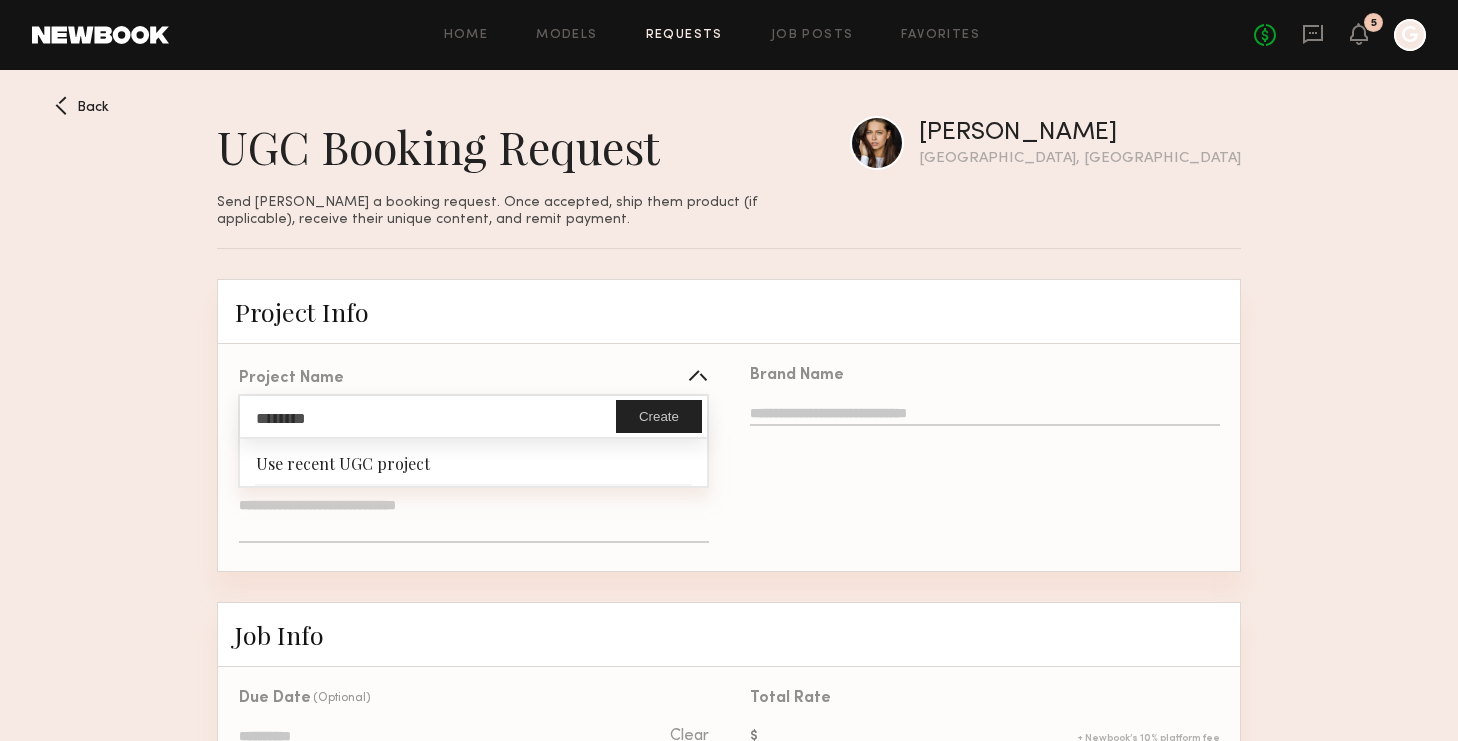 click on "Project Name  ********  Create   Use recent UGC project" 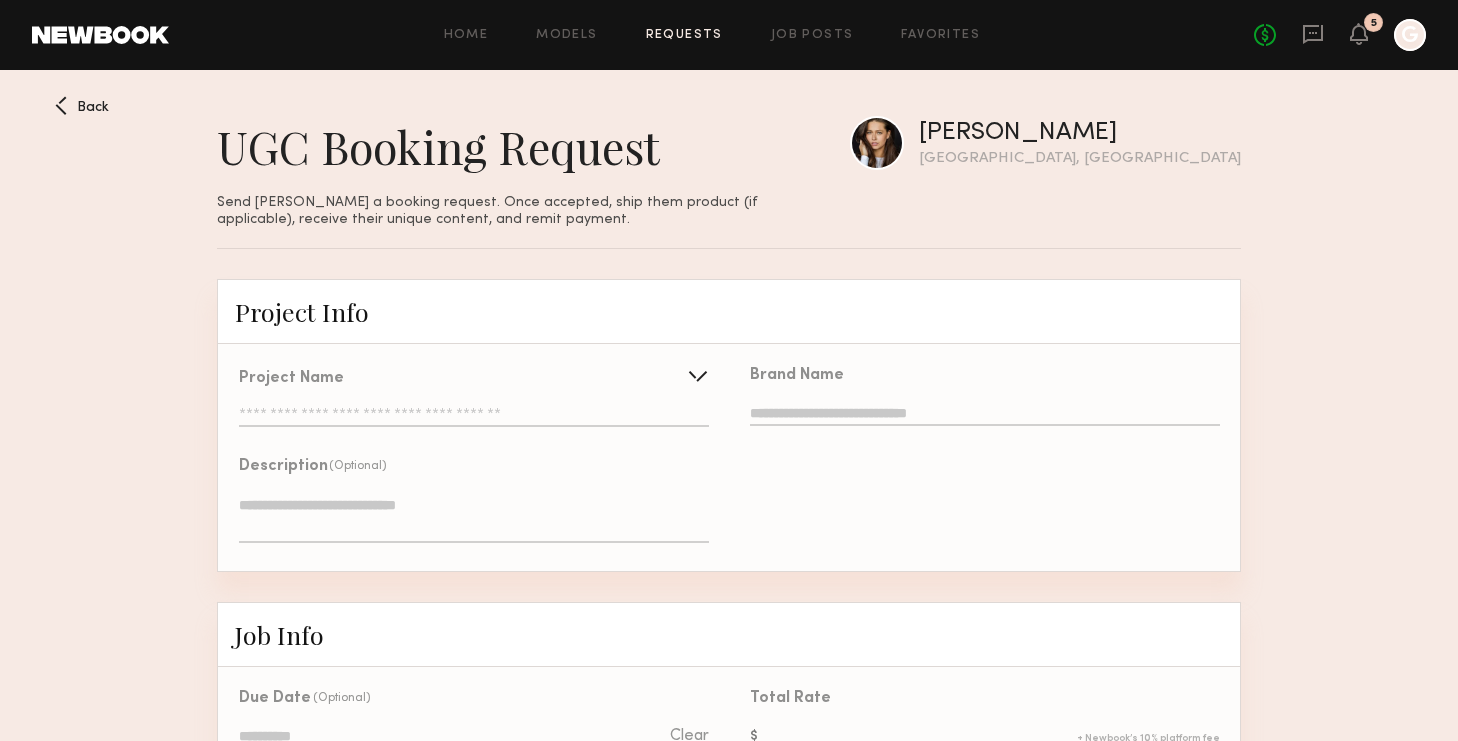 click 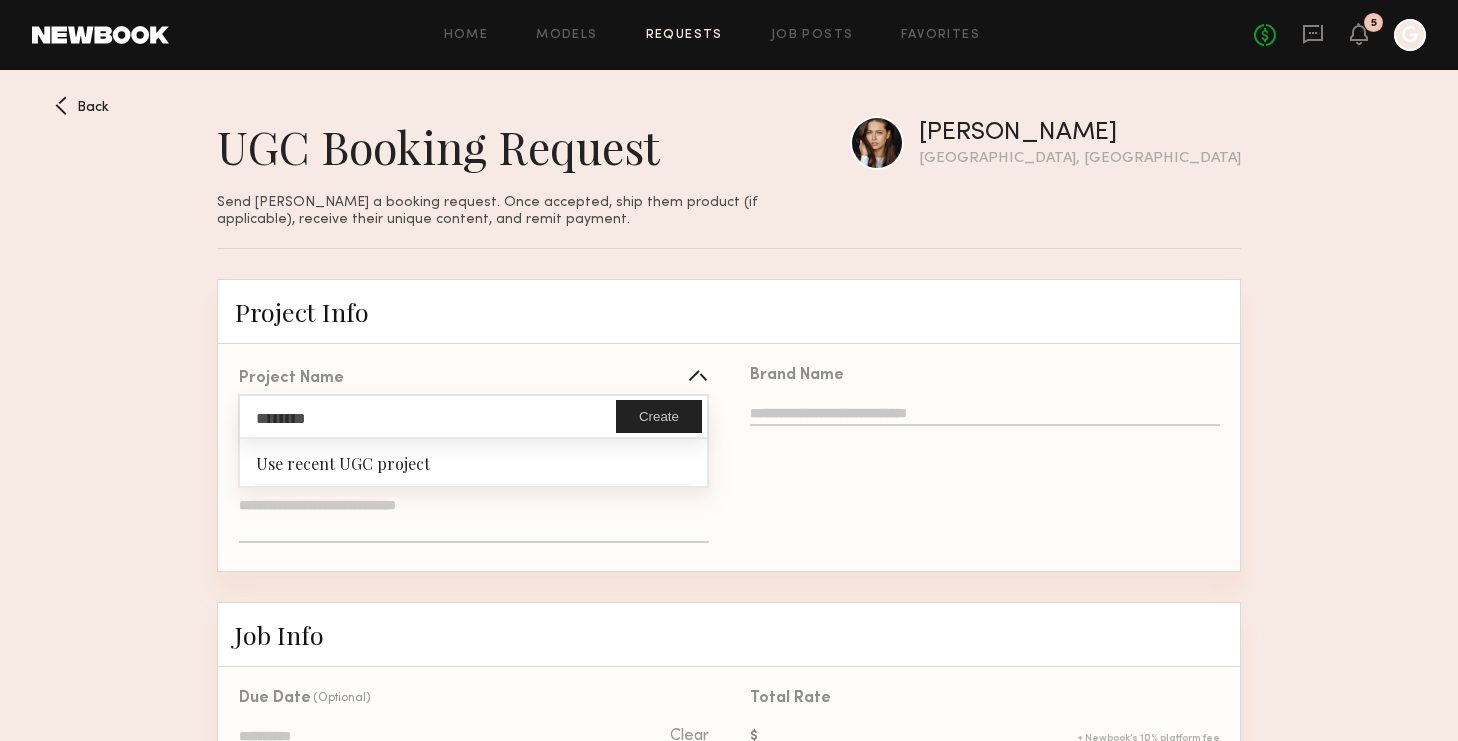 click on "Create" 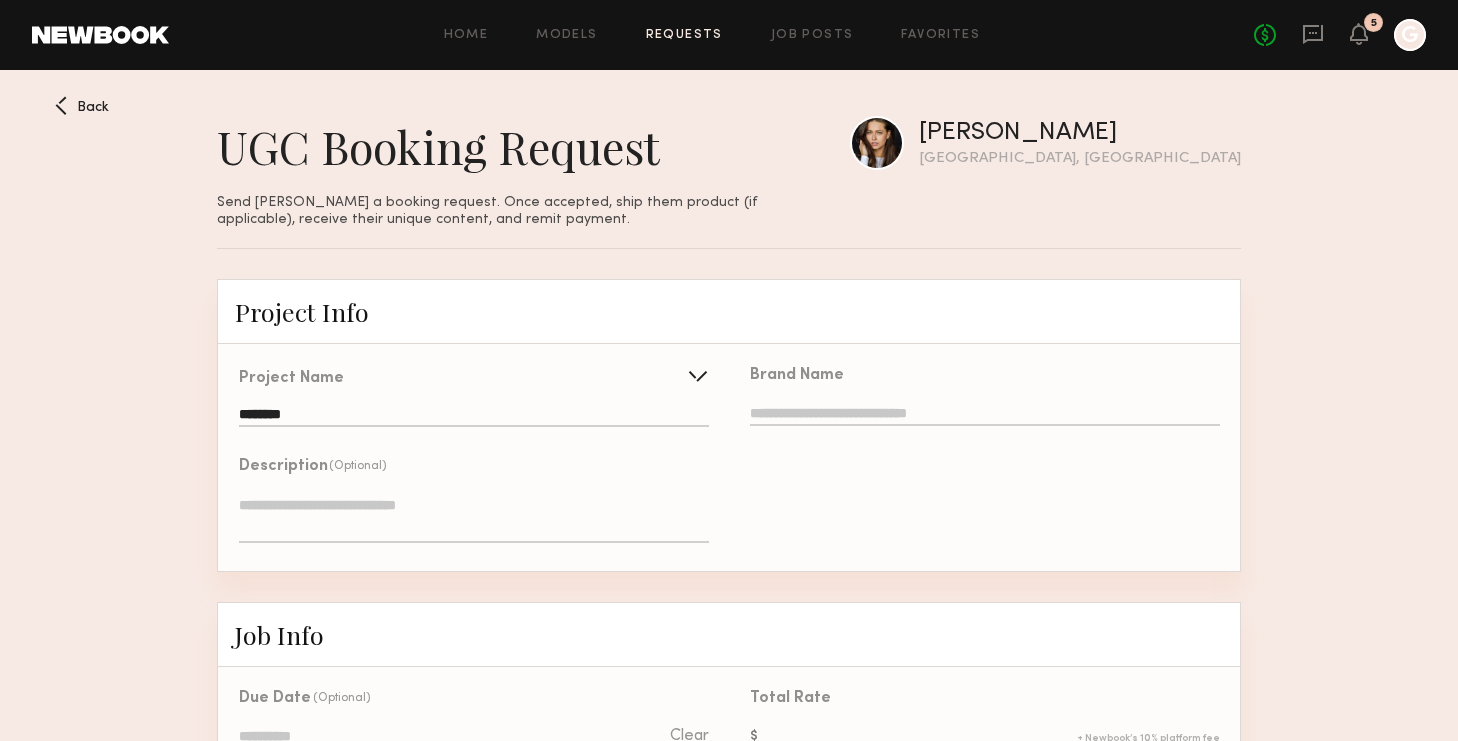 click 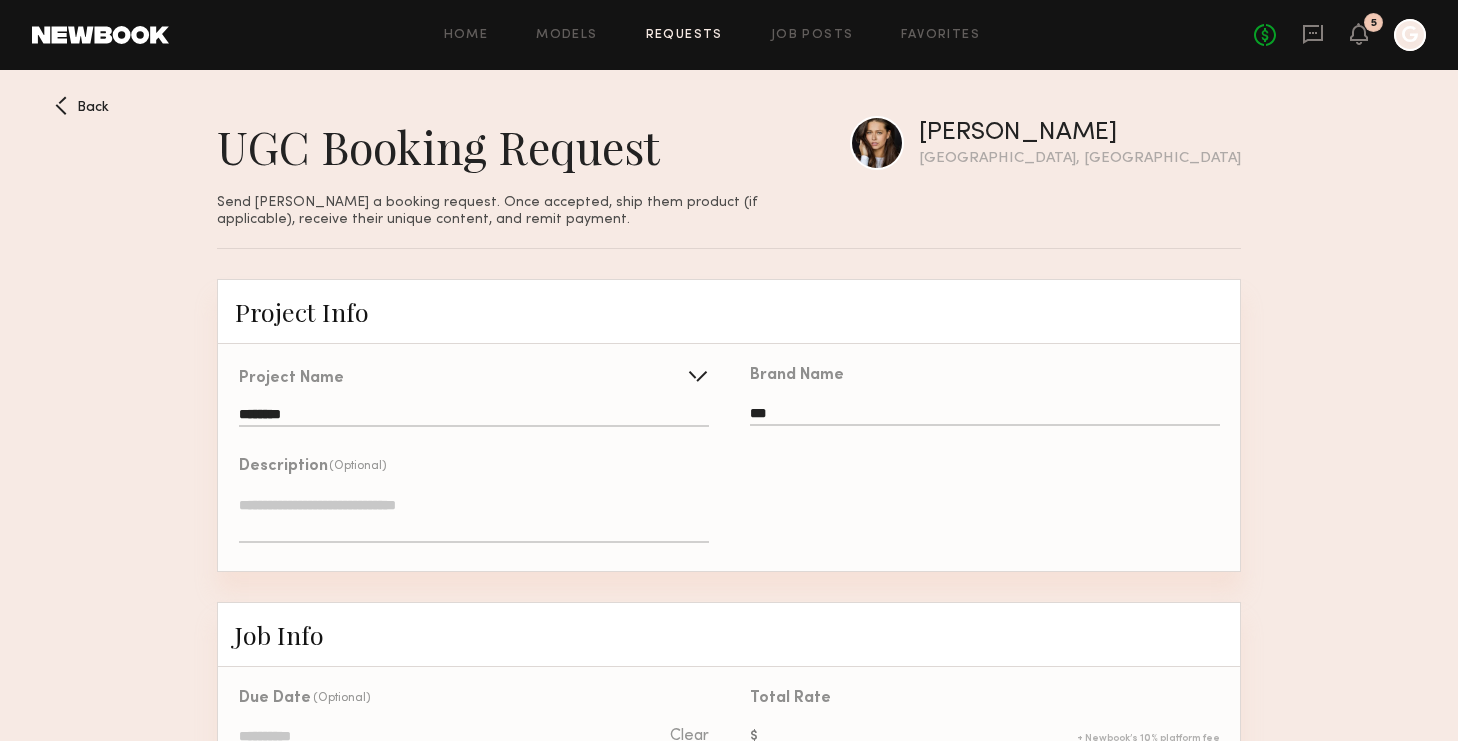 type on "*" 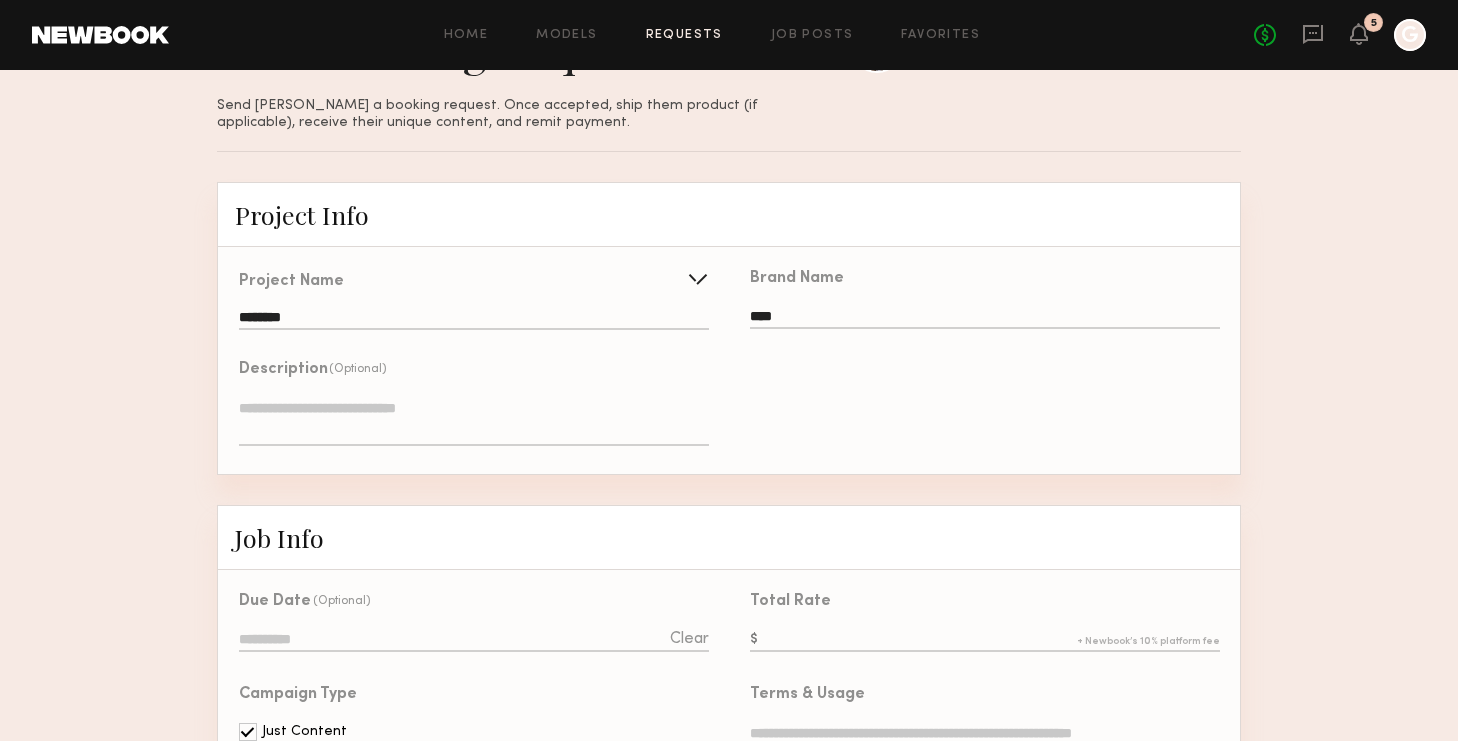 scroll, scrollTop: 98, scrollLeft: 0, axis: vertical 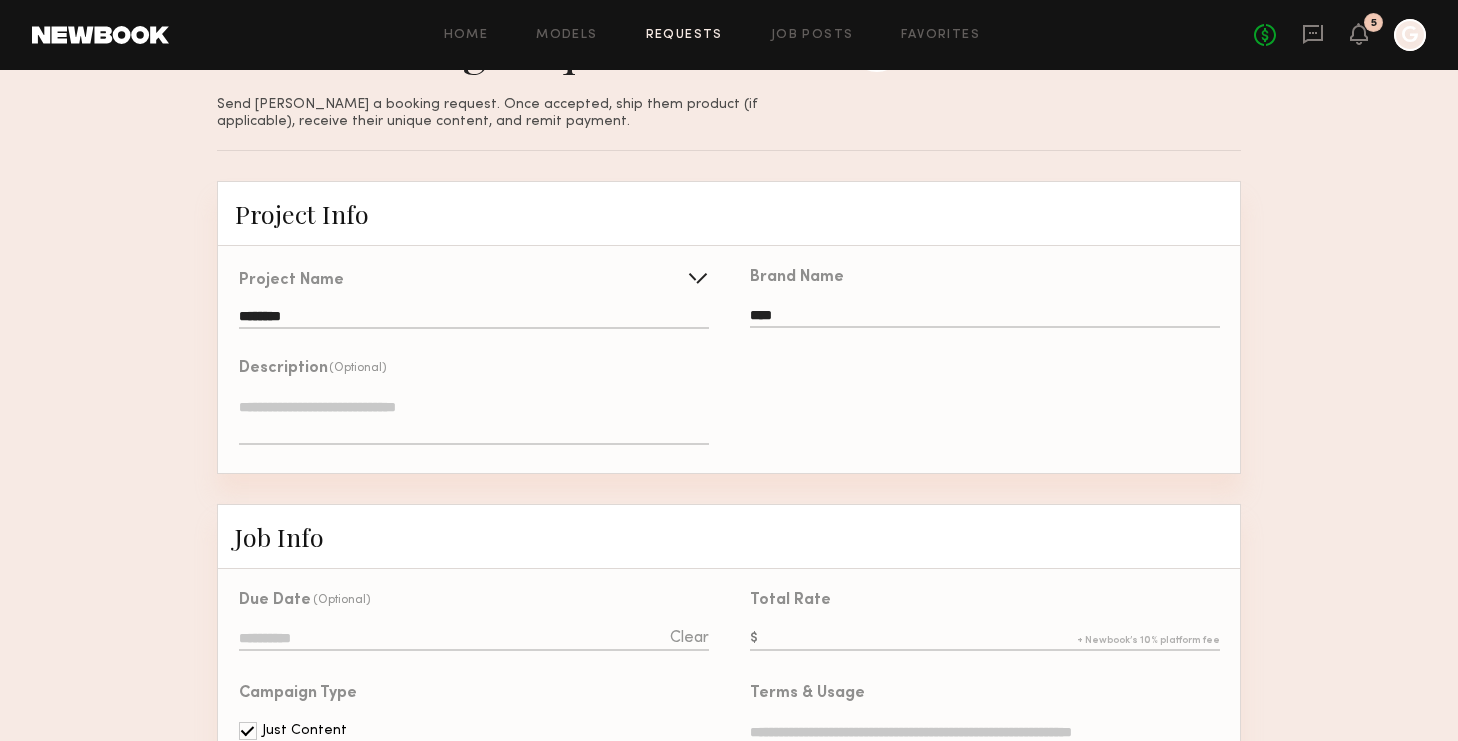 type on "****" 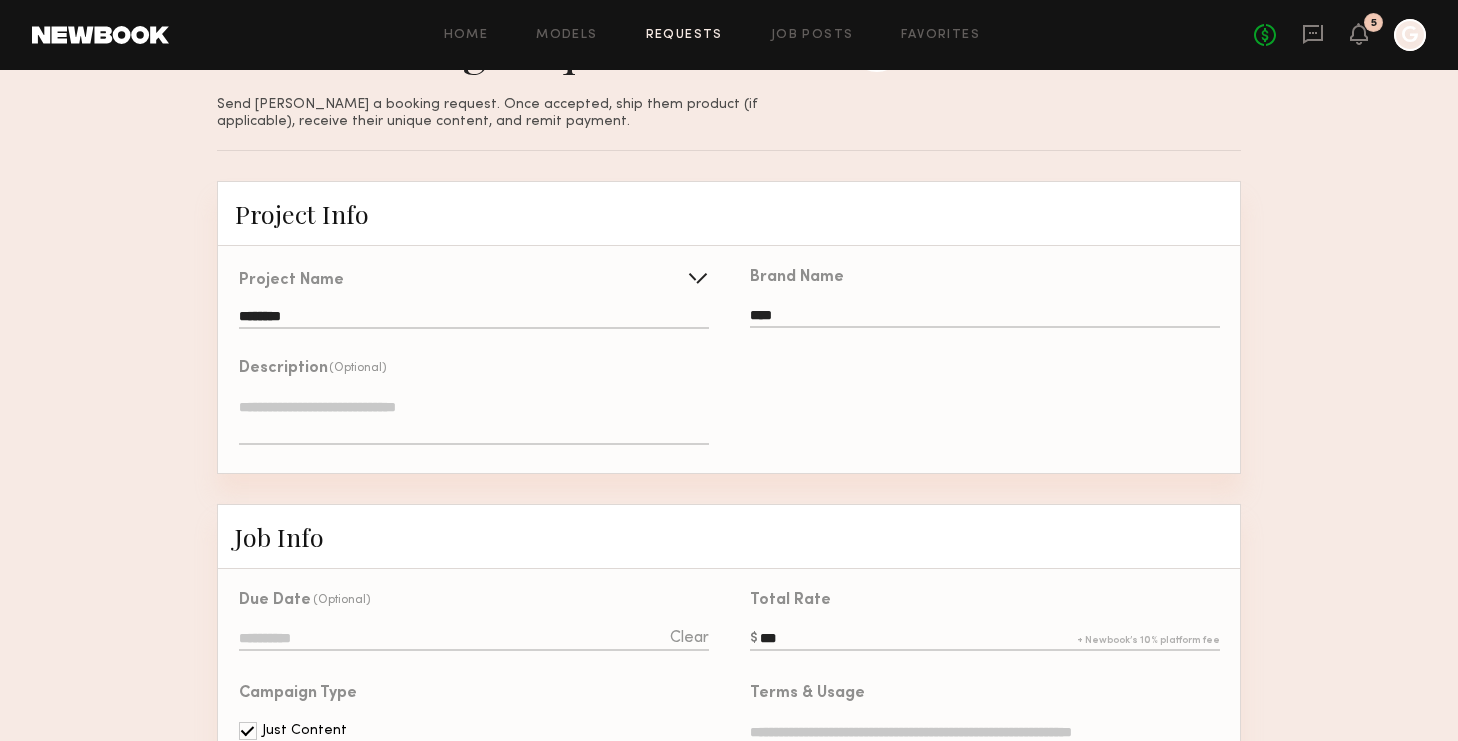 type on "***" 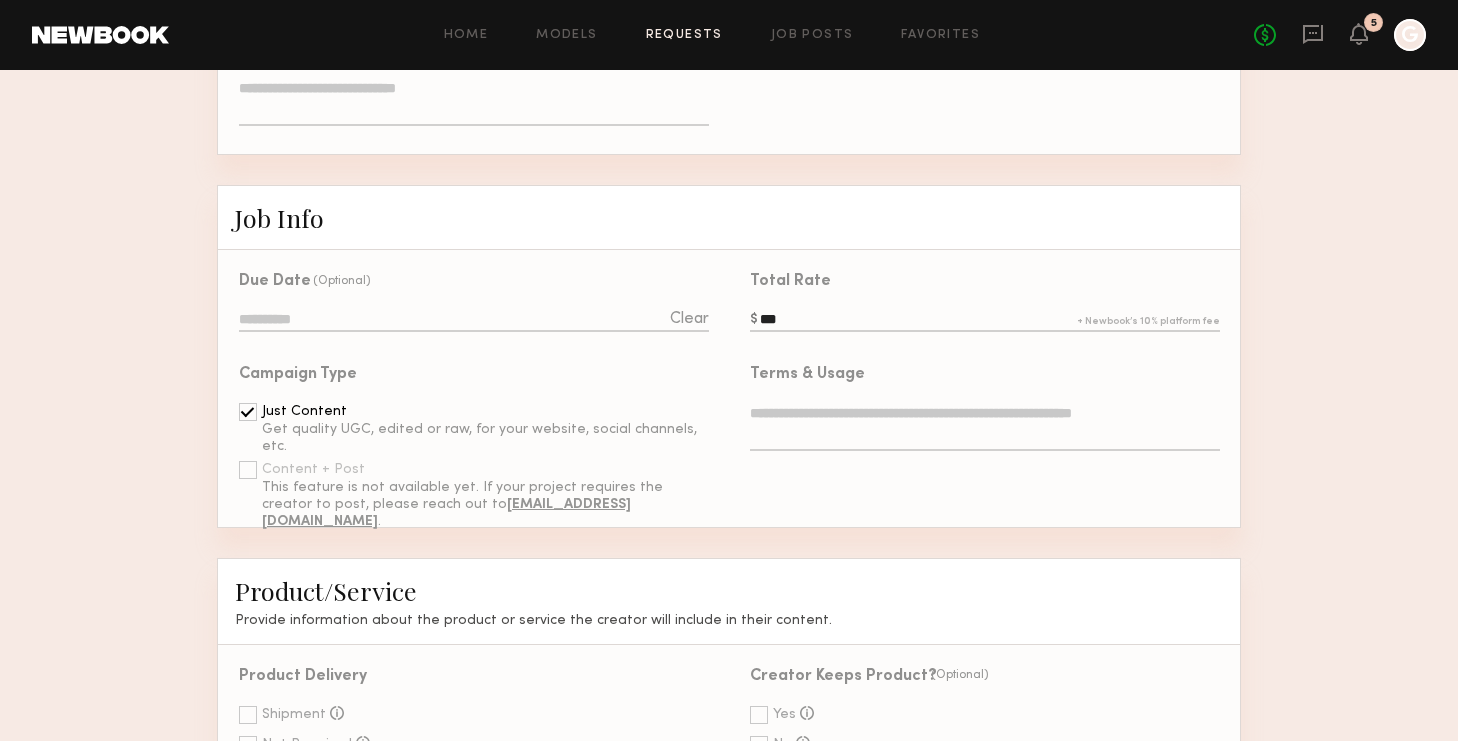 scroll, scrollTop: 415, scrollLeft: 0, axis: vertical 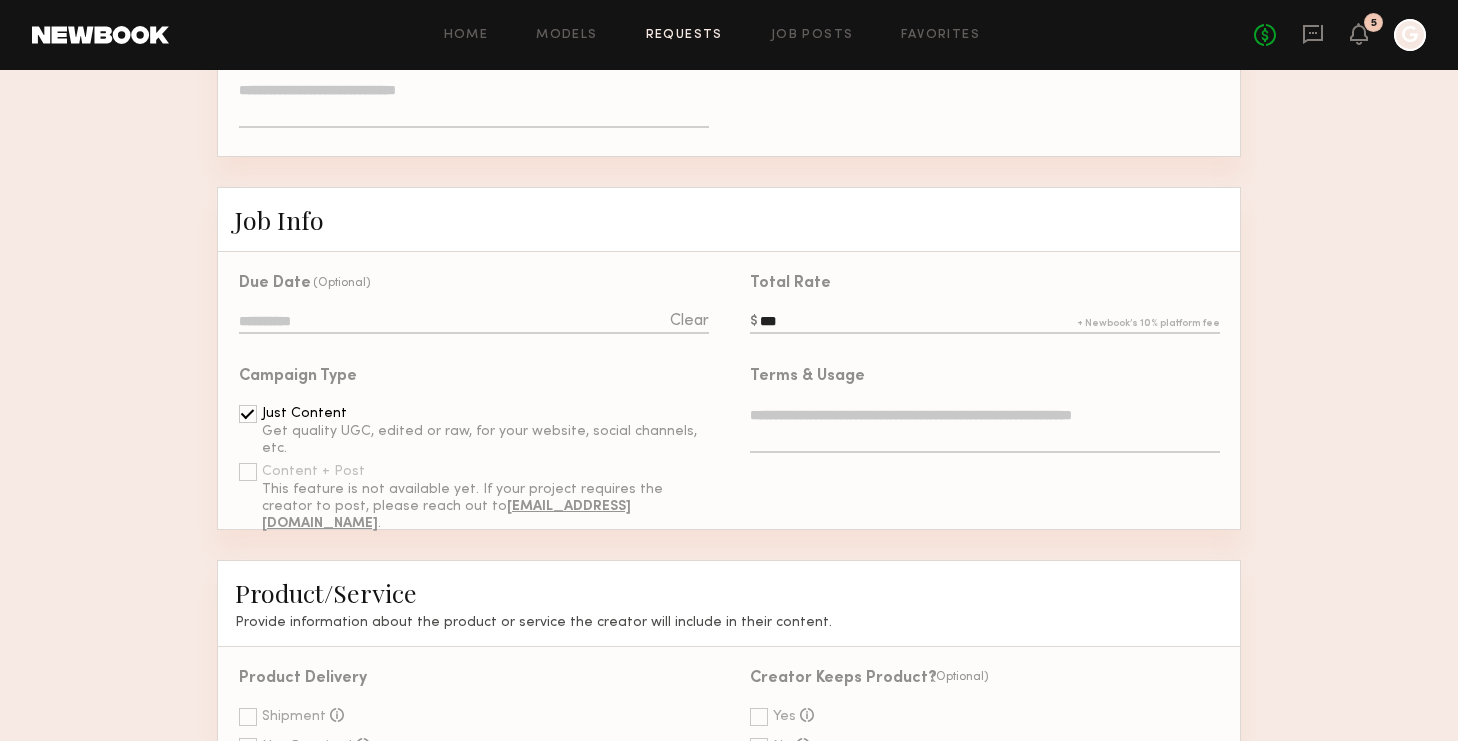 click 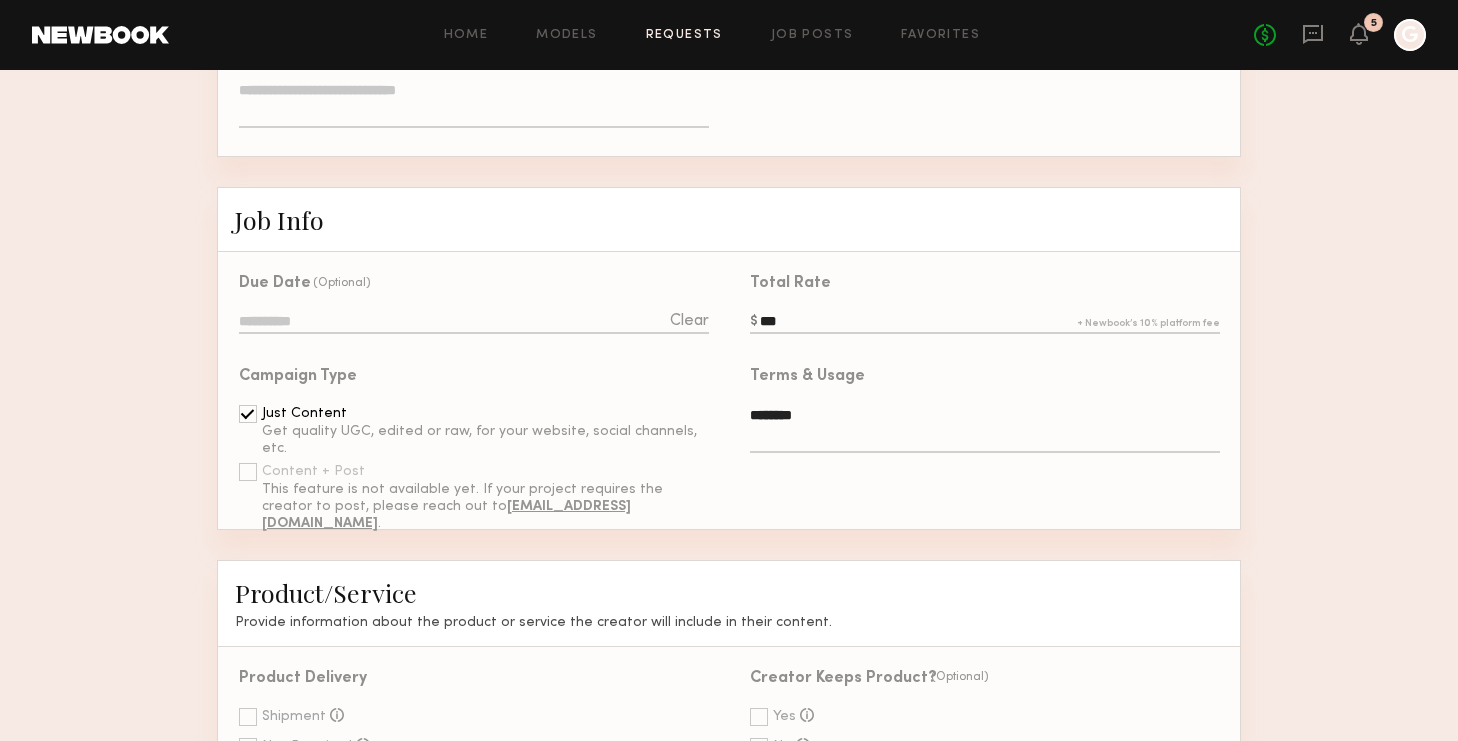 click on "*******" 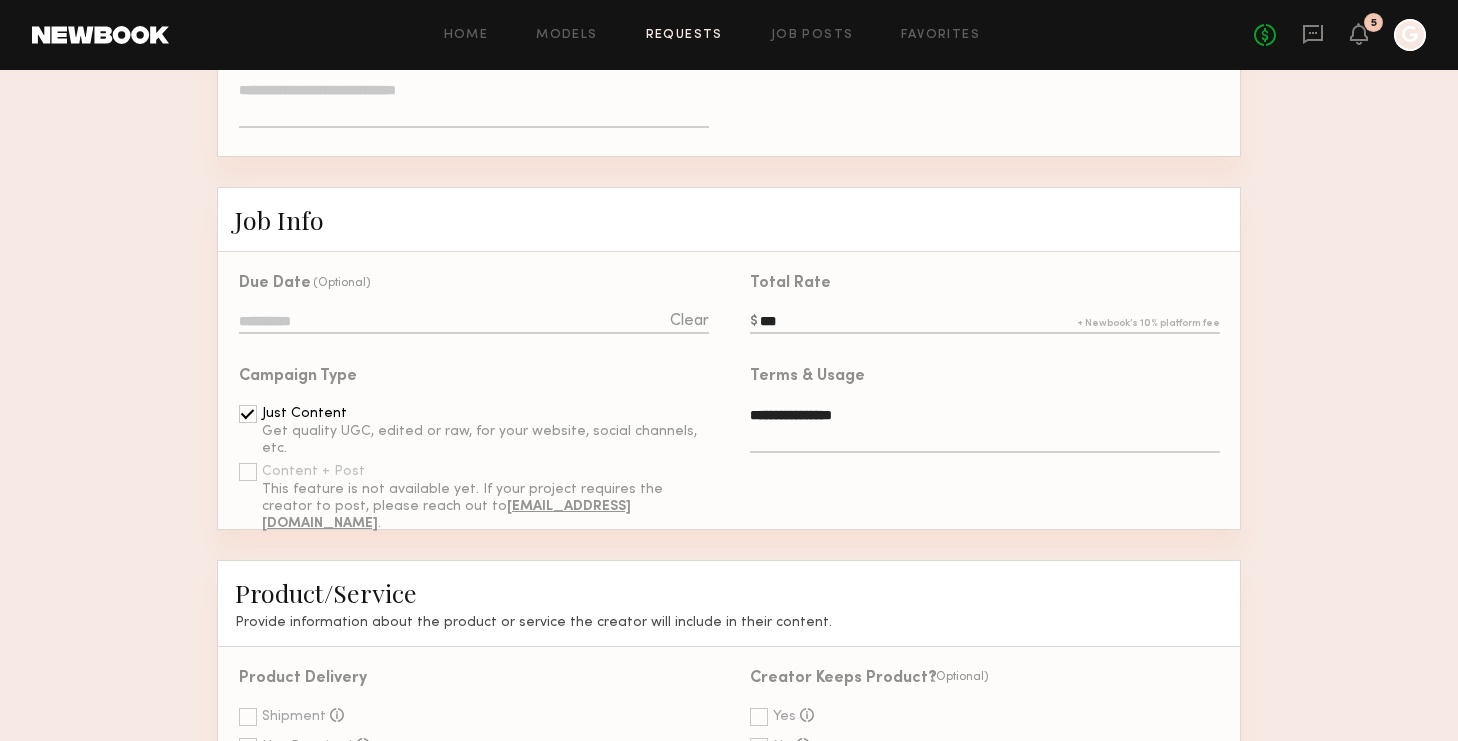 paste on "**********" 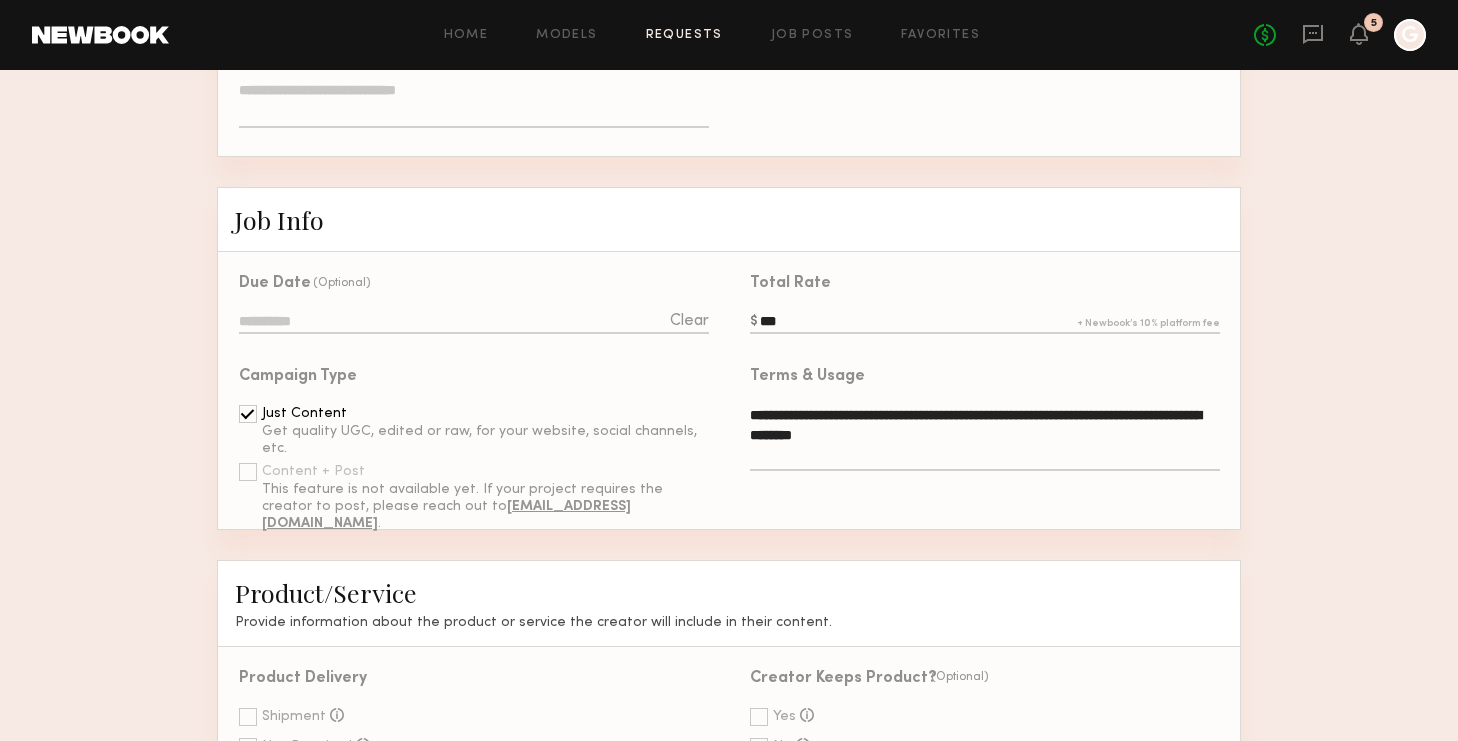 drag, startPoint x: 852, startPoint y: 410, endPoint x: 937, endPoint y: 408, distance: 85.02353 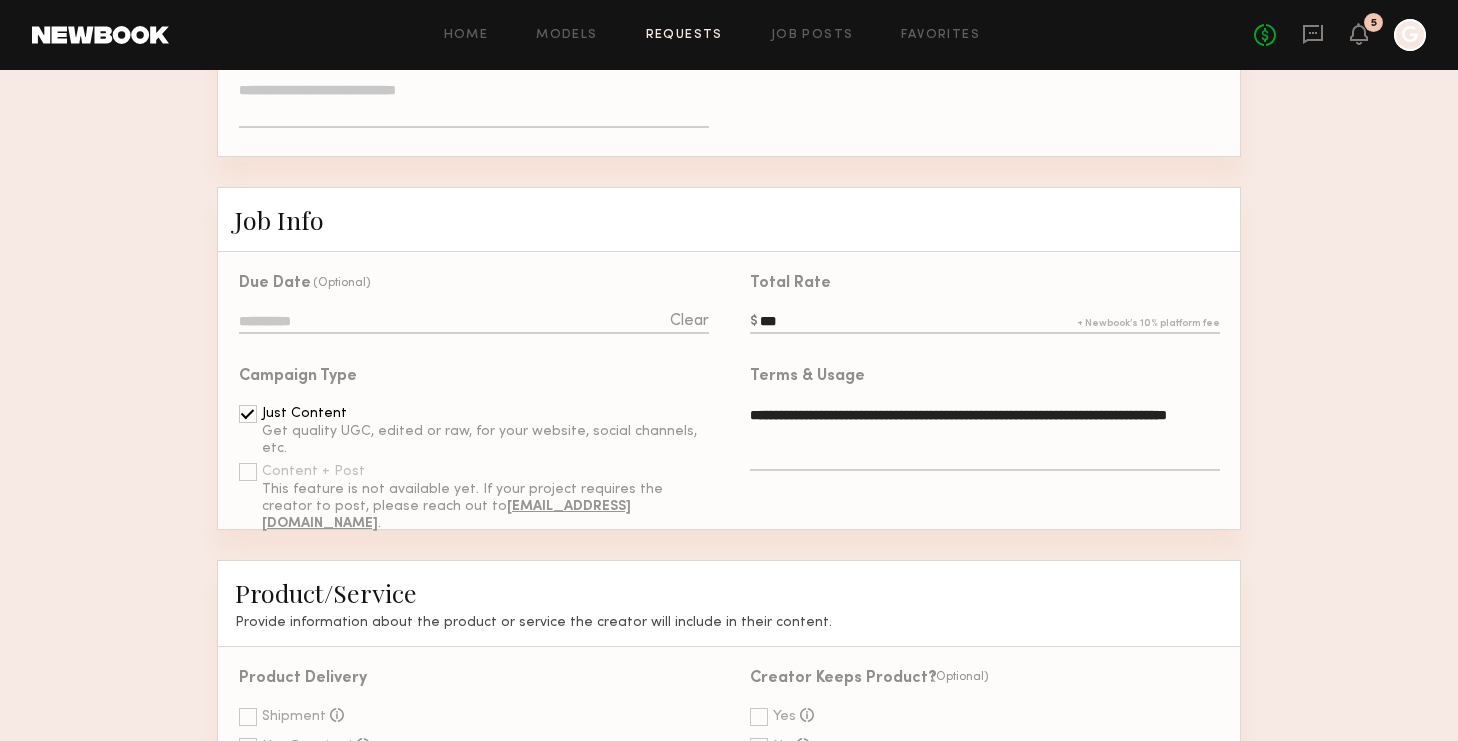 drag, startPoint x: 928, startPoint y: 411, endPoint x: 979, endPoint y: 412, distance: 51.009804 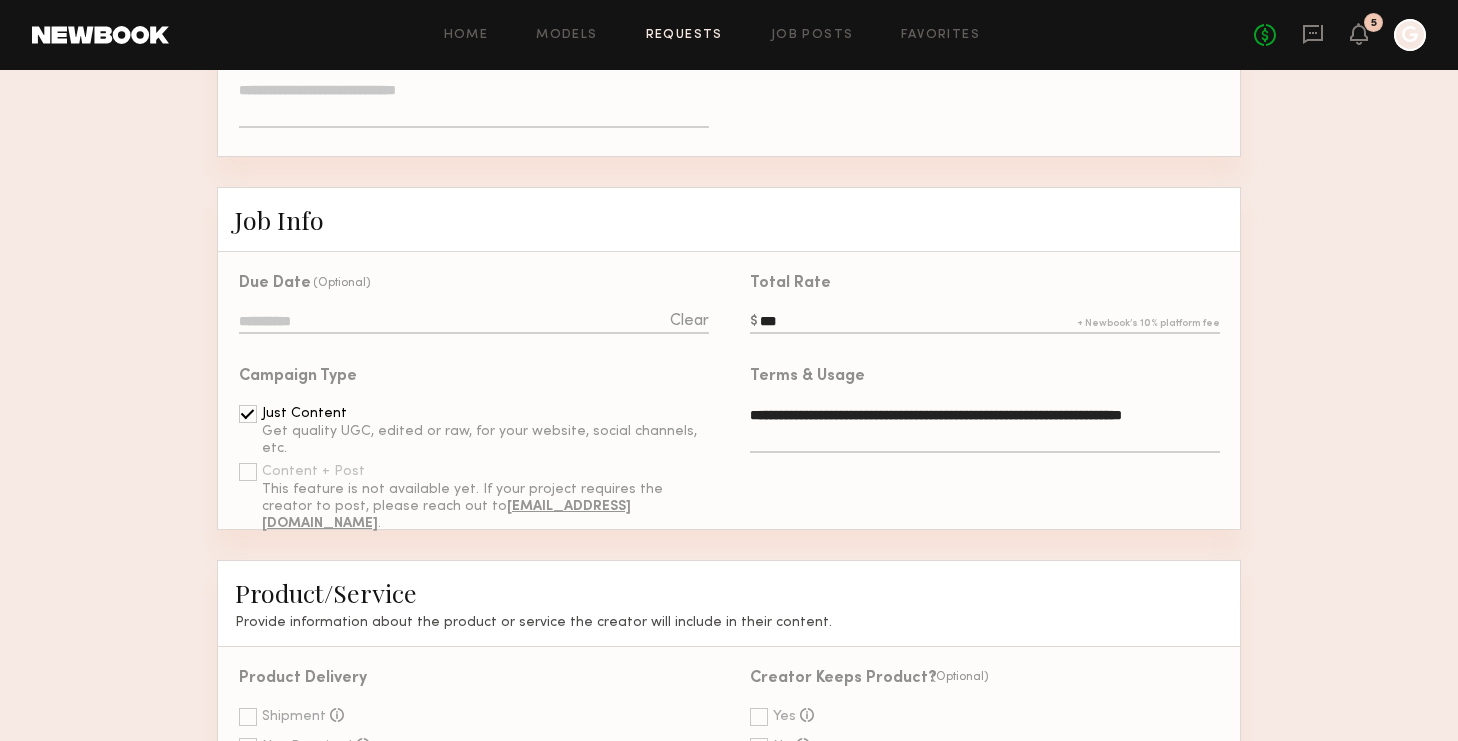 click on "**********" 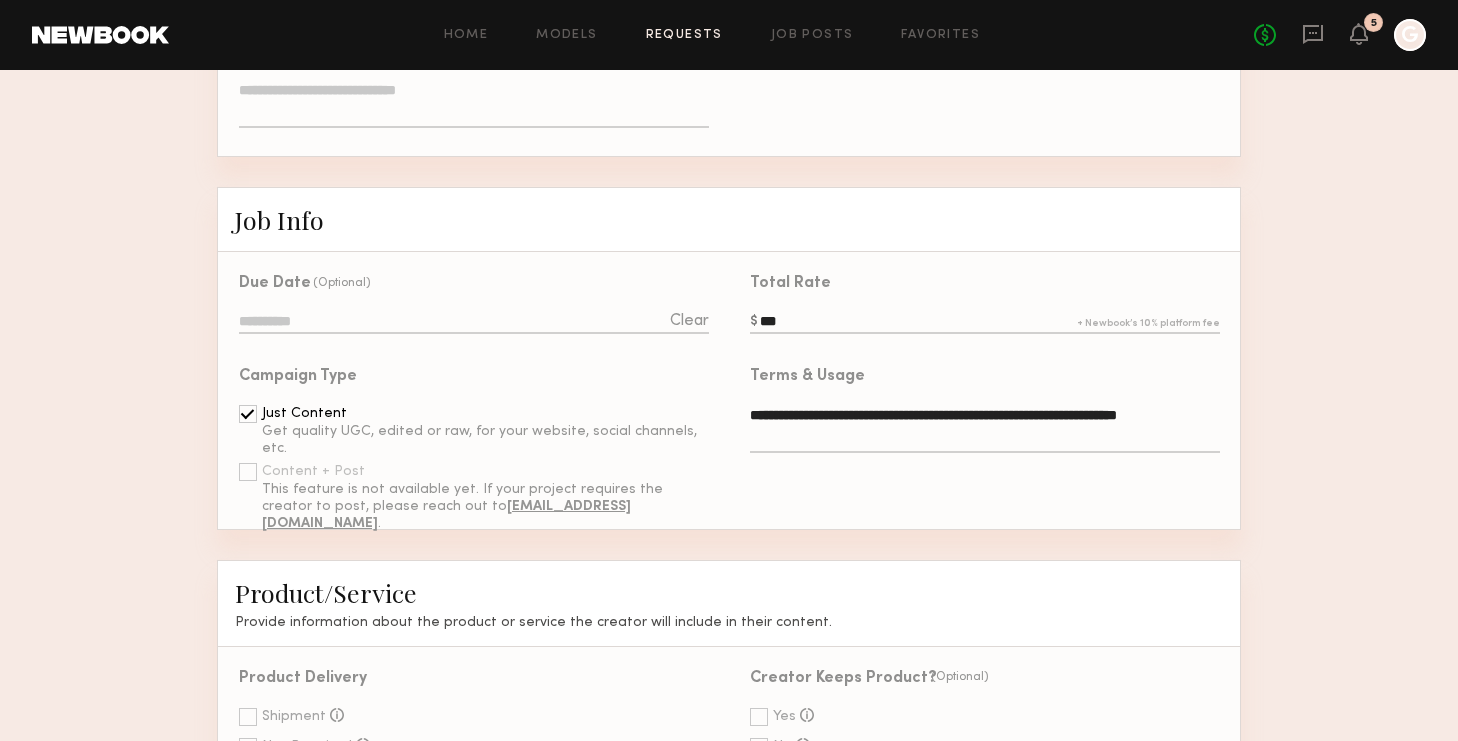 click on "**********" 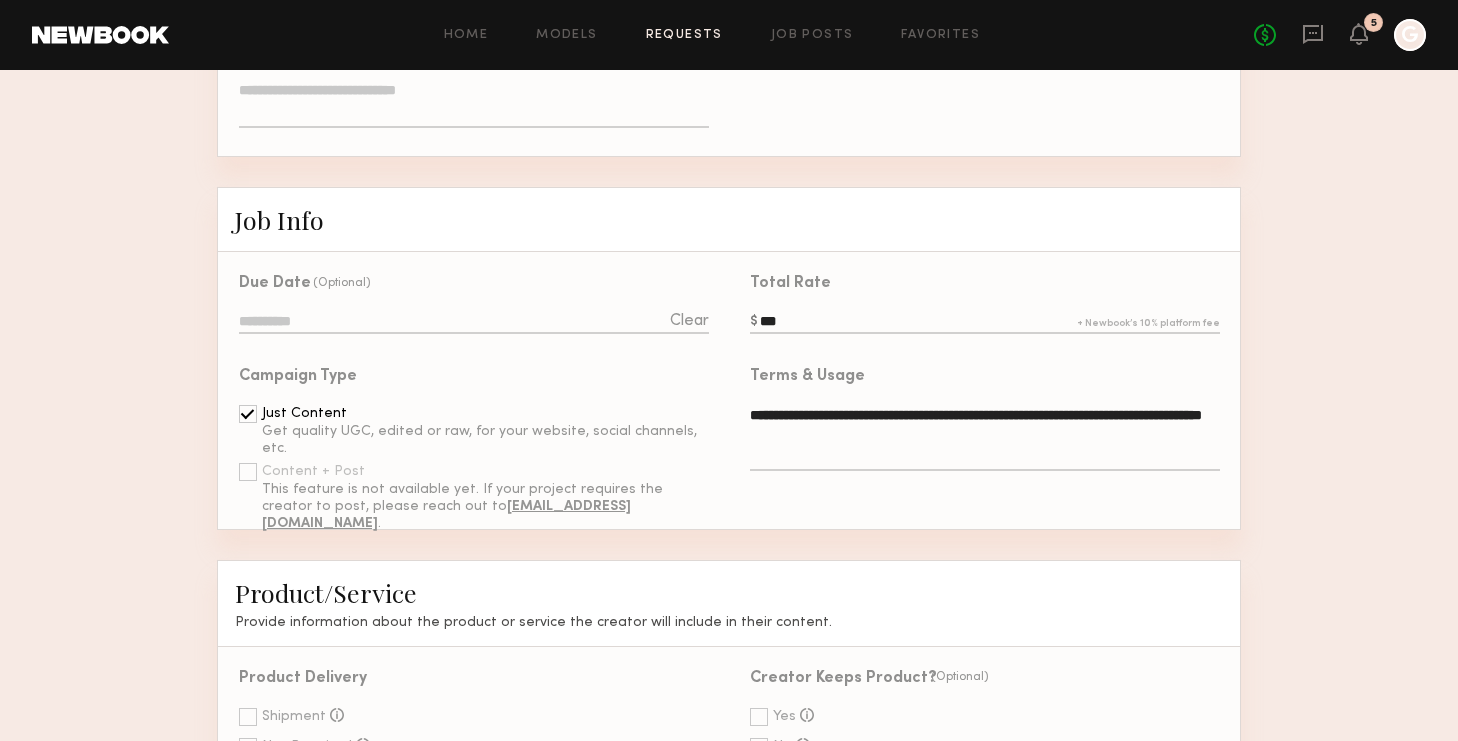 type on "**********" 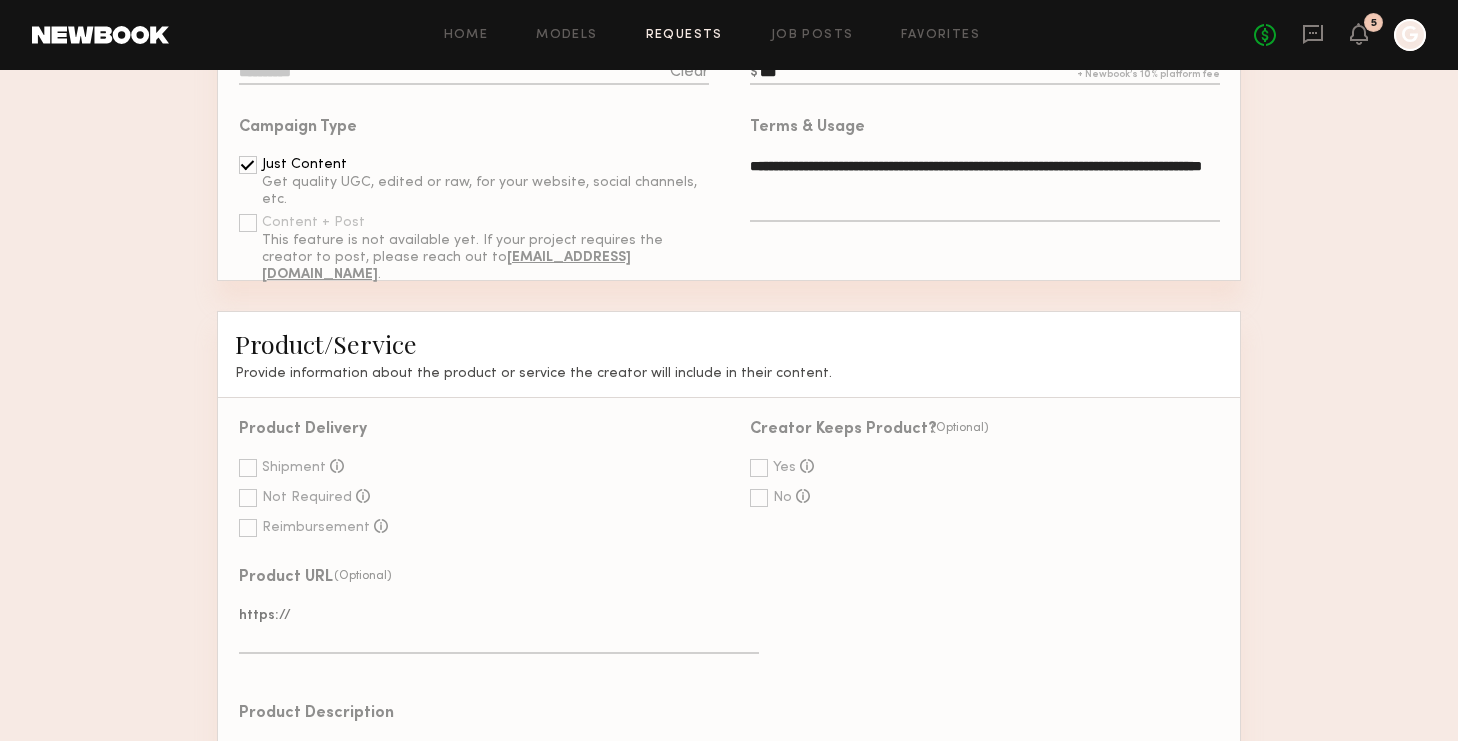 scroll, scrollTop: 666, scrollLeft: 0, axis: vertical 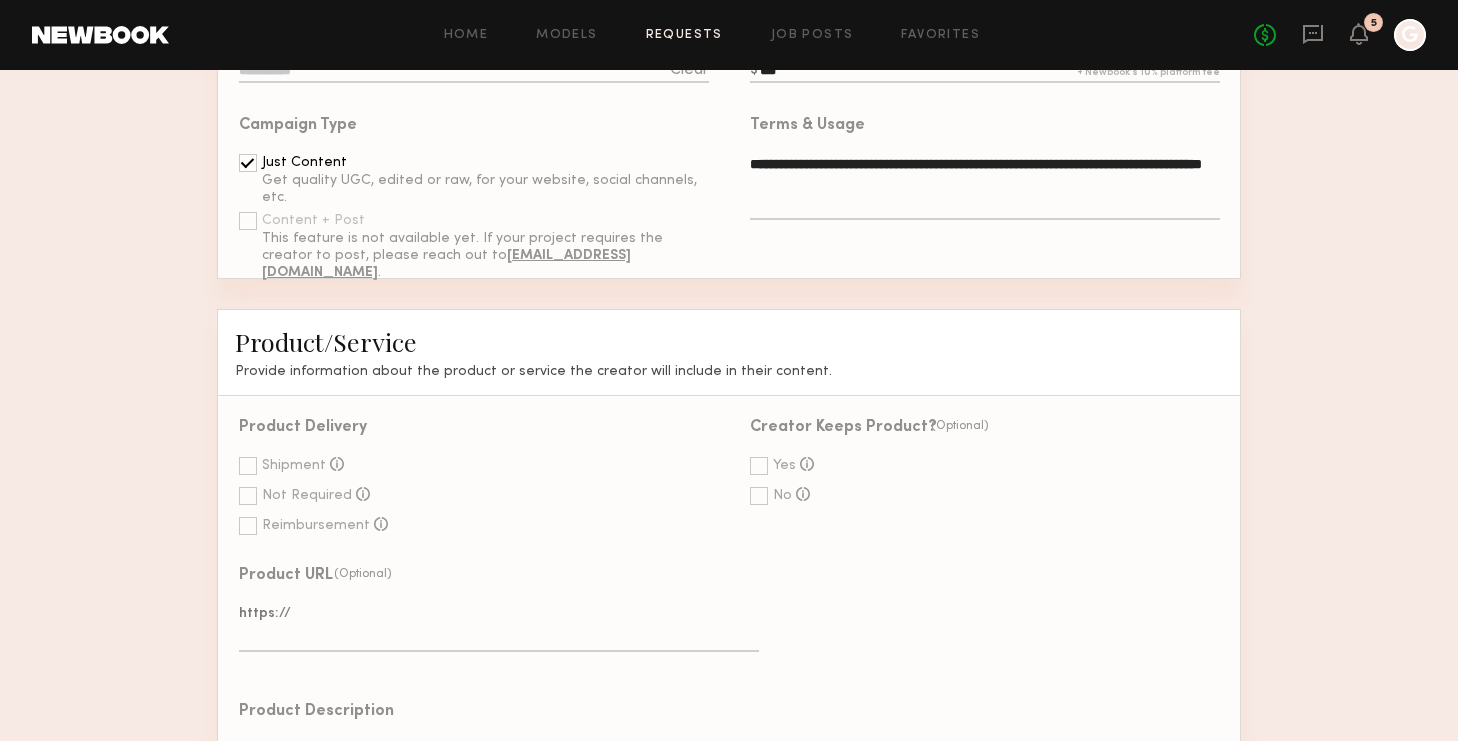 click 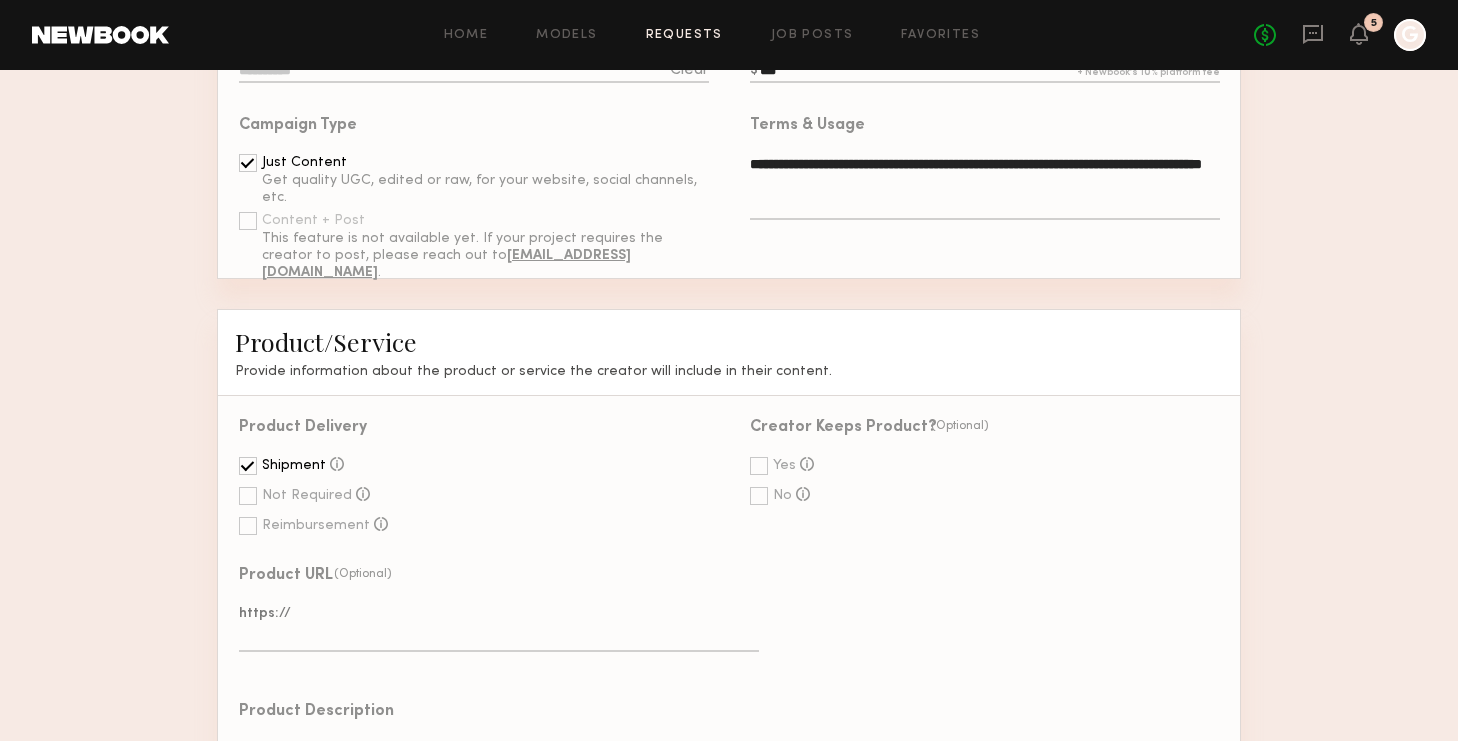 click 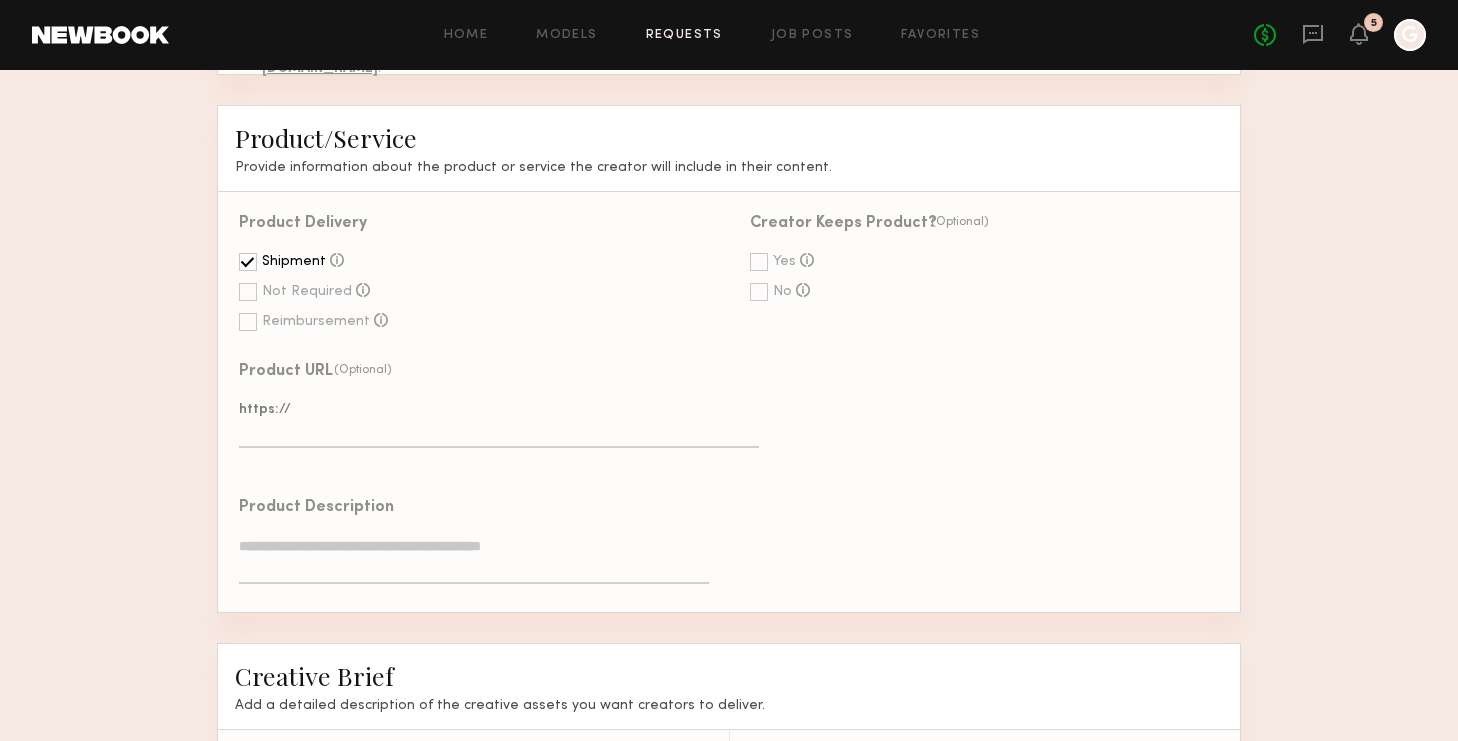 scroll, scrollTop: 874, scrollLeft: 0, axis: vertical 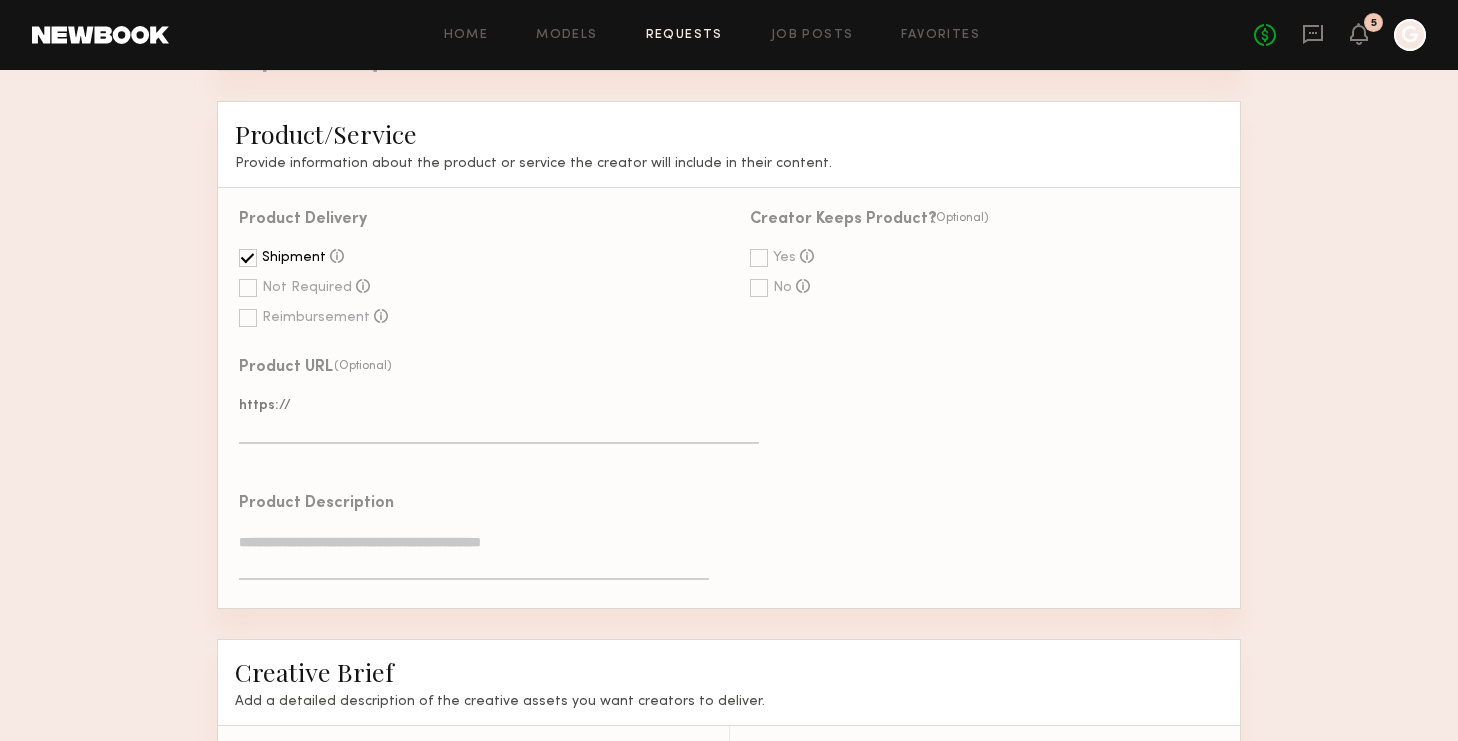 click 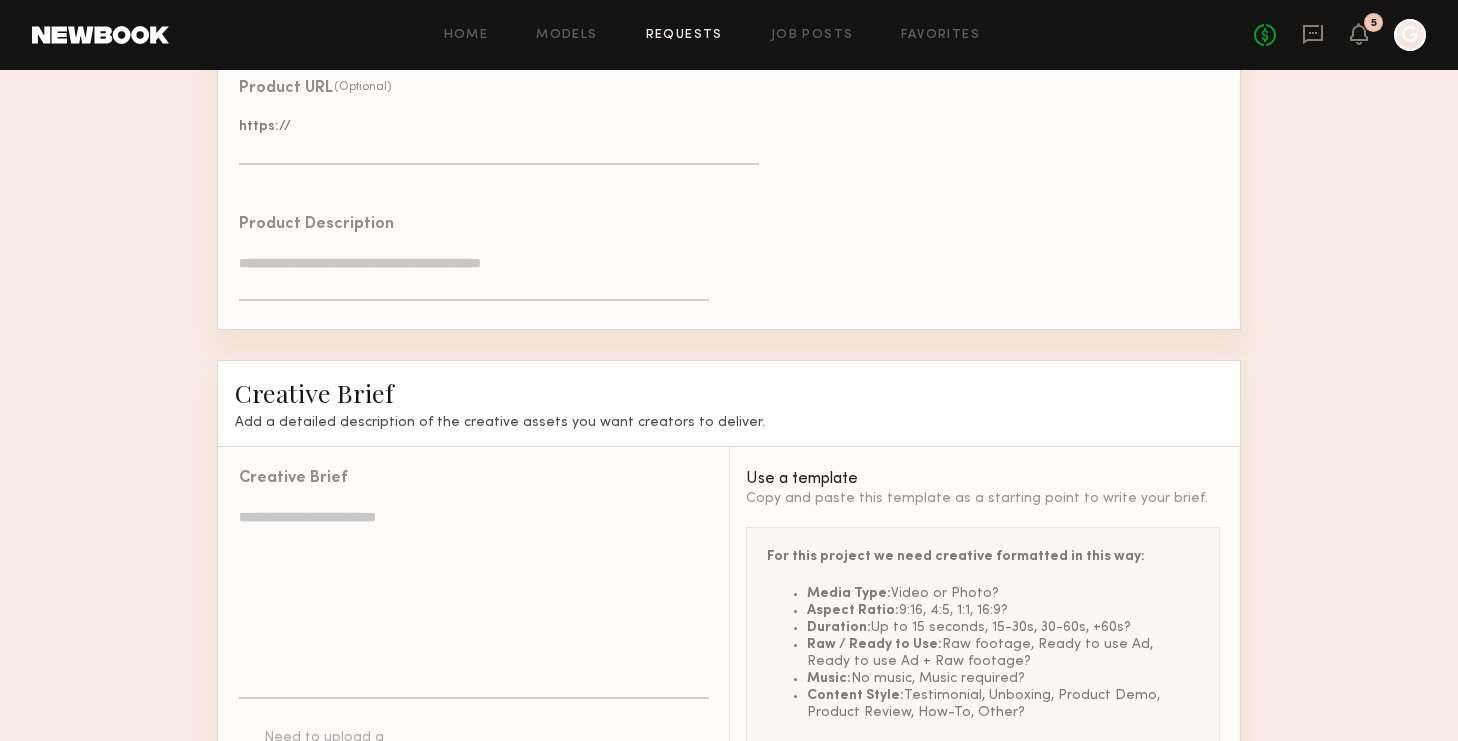 scroll, scrollTop: 658, scrollLeft: 0, axis: vertical 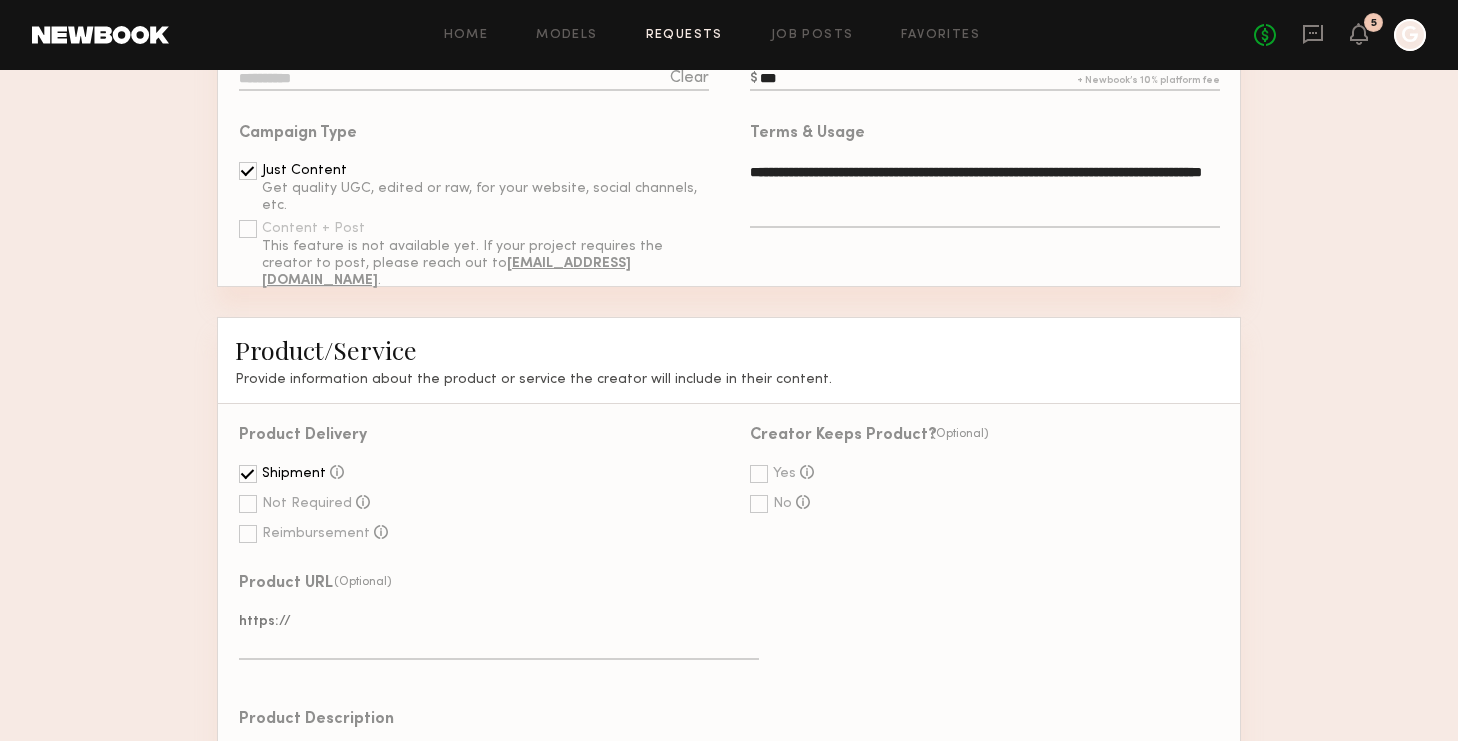 click 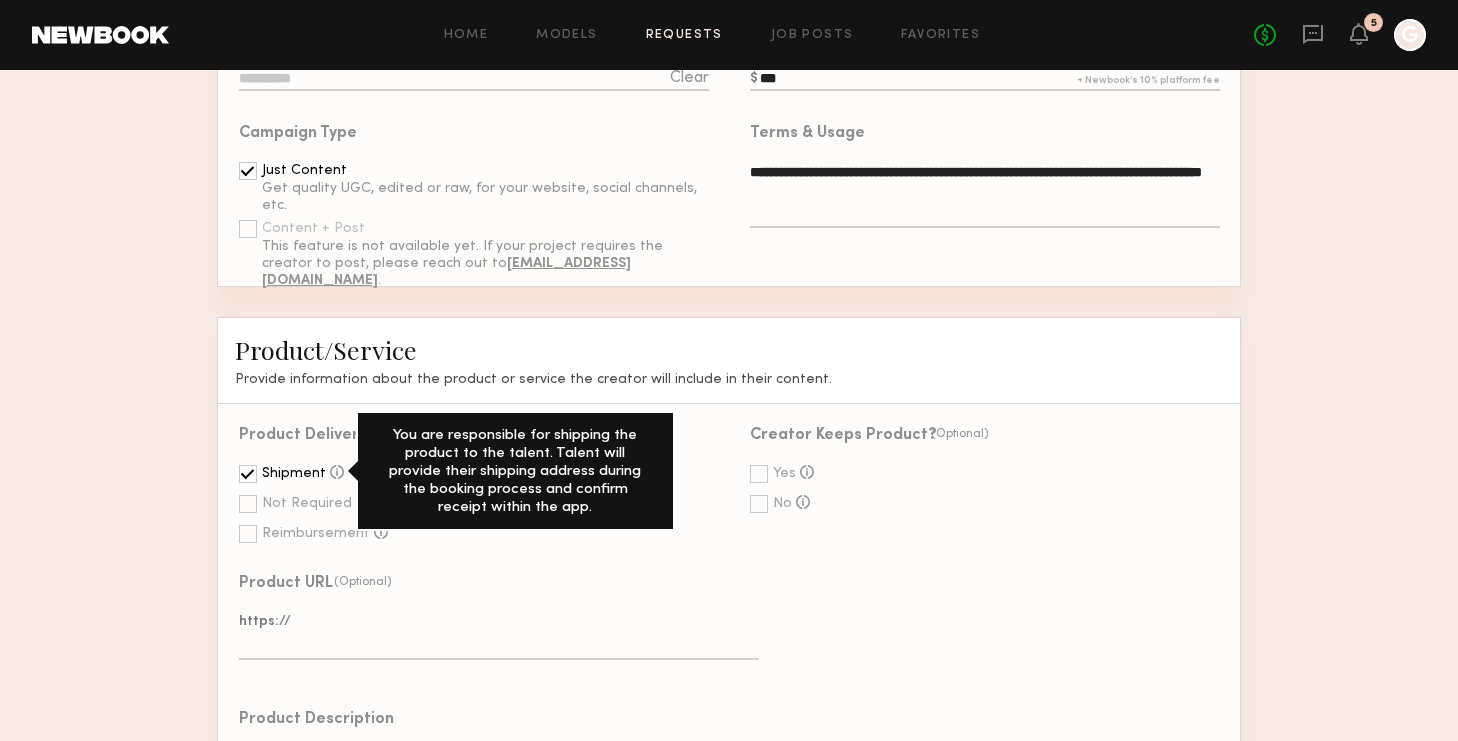 click 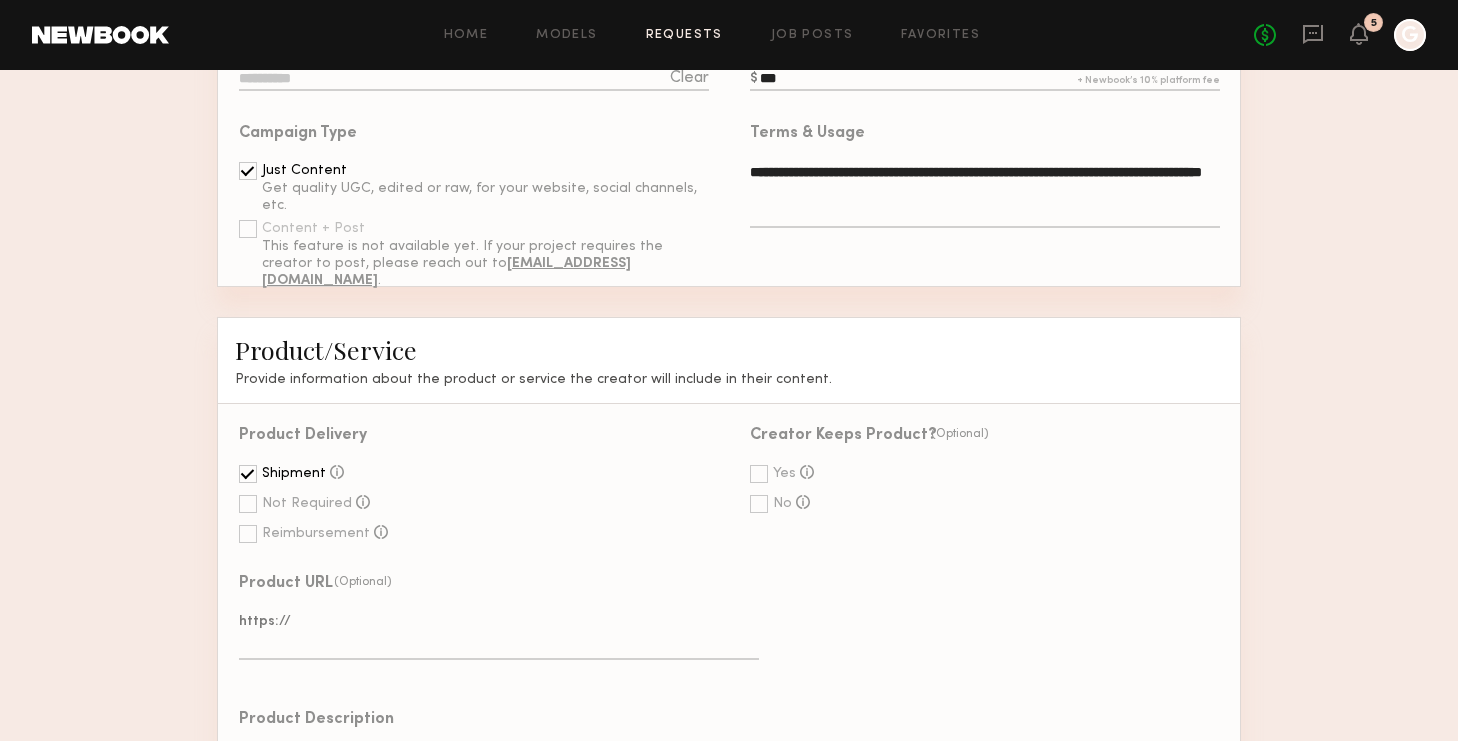 click 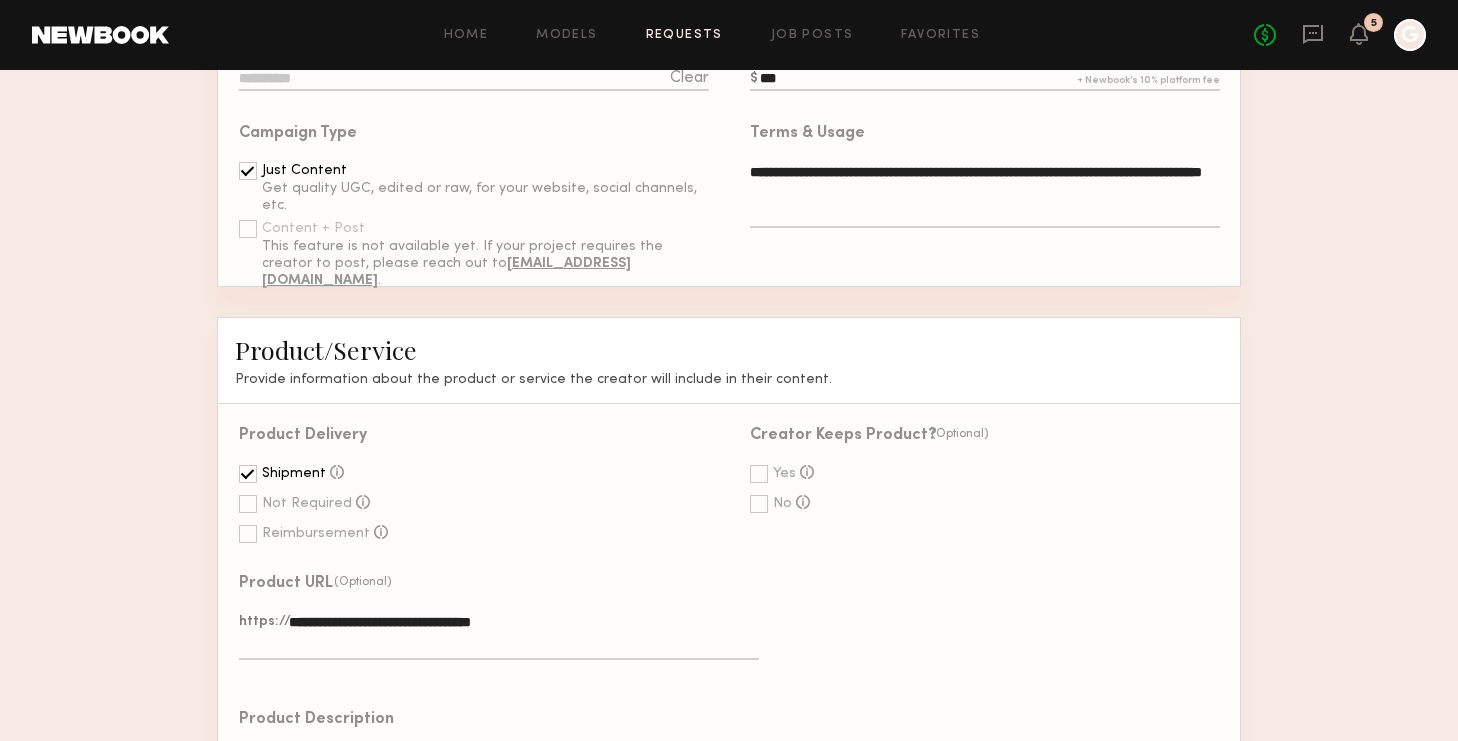 drag, startPoint x: 285, startPoint y: 617, endPoint x: 245, endPoint y: 617, distance: 40 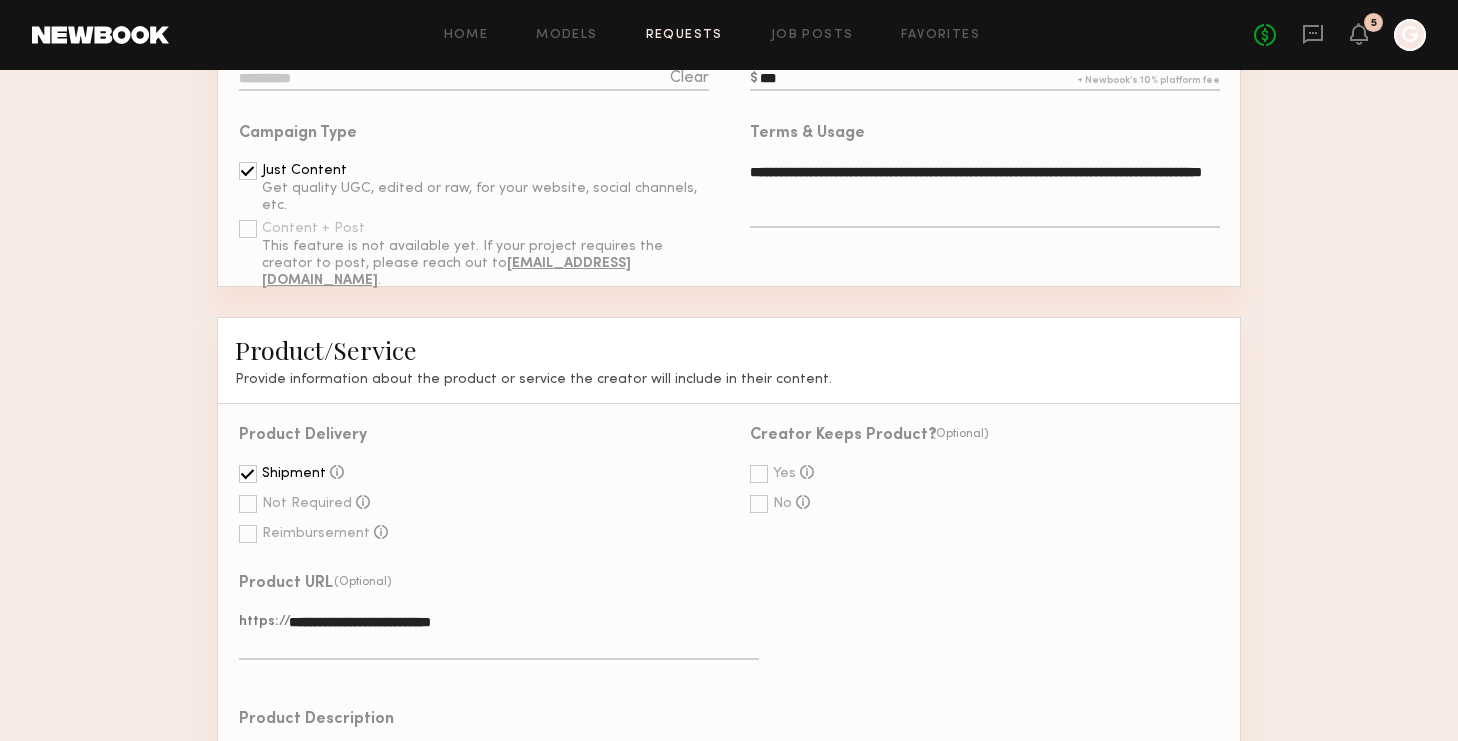 click on "**********" 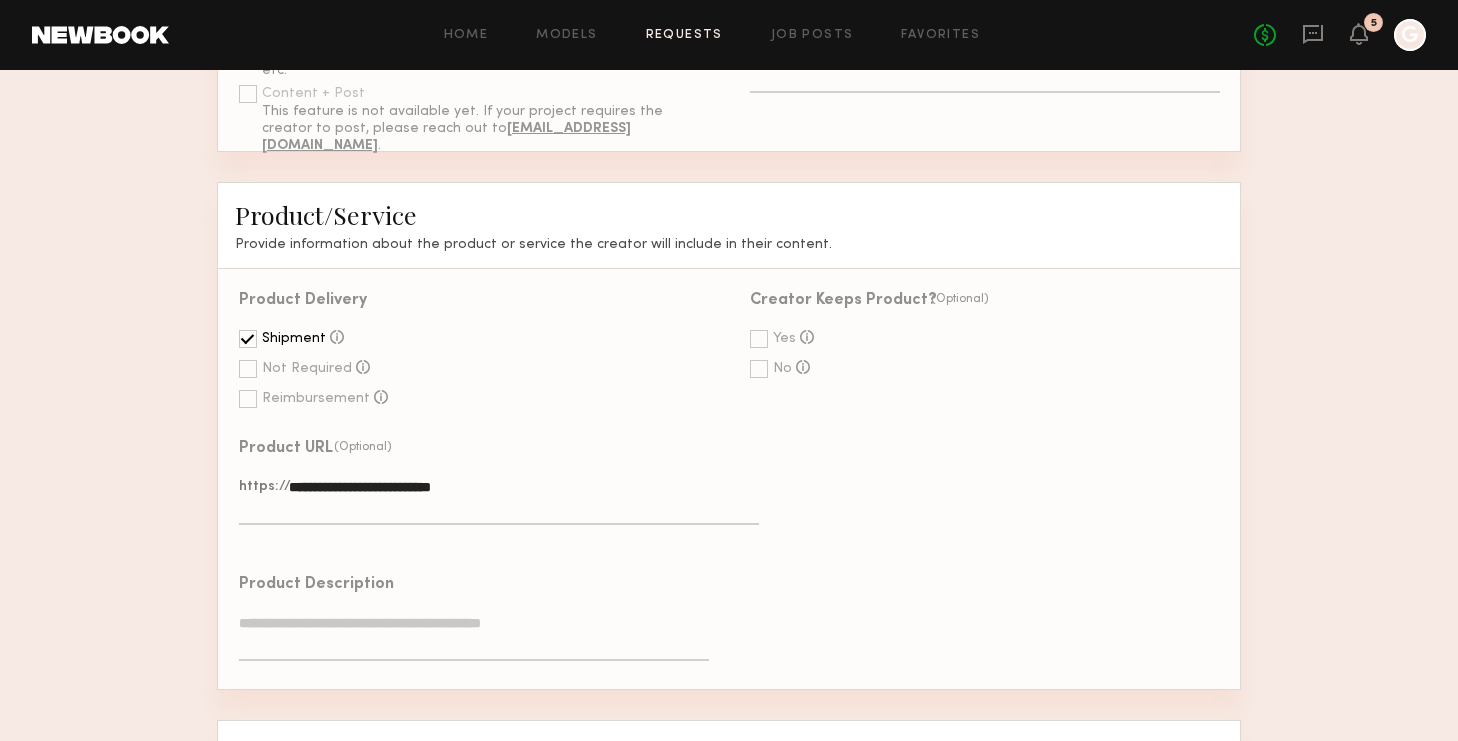 scroll, scrollTop: 795, scrollLeft: 0, axis: vertical 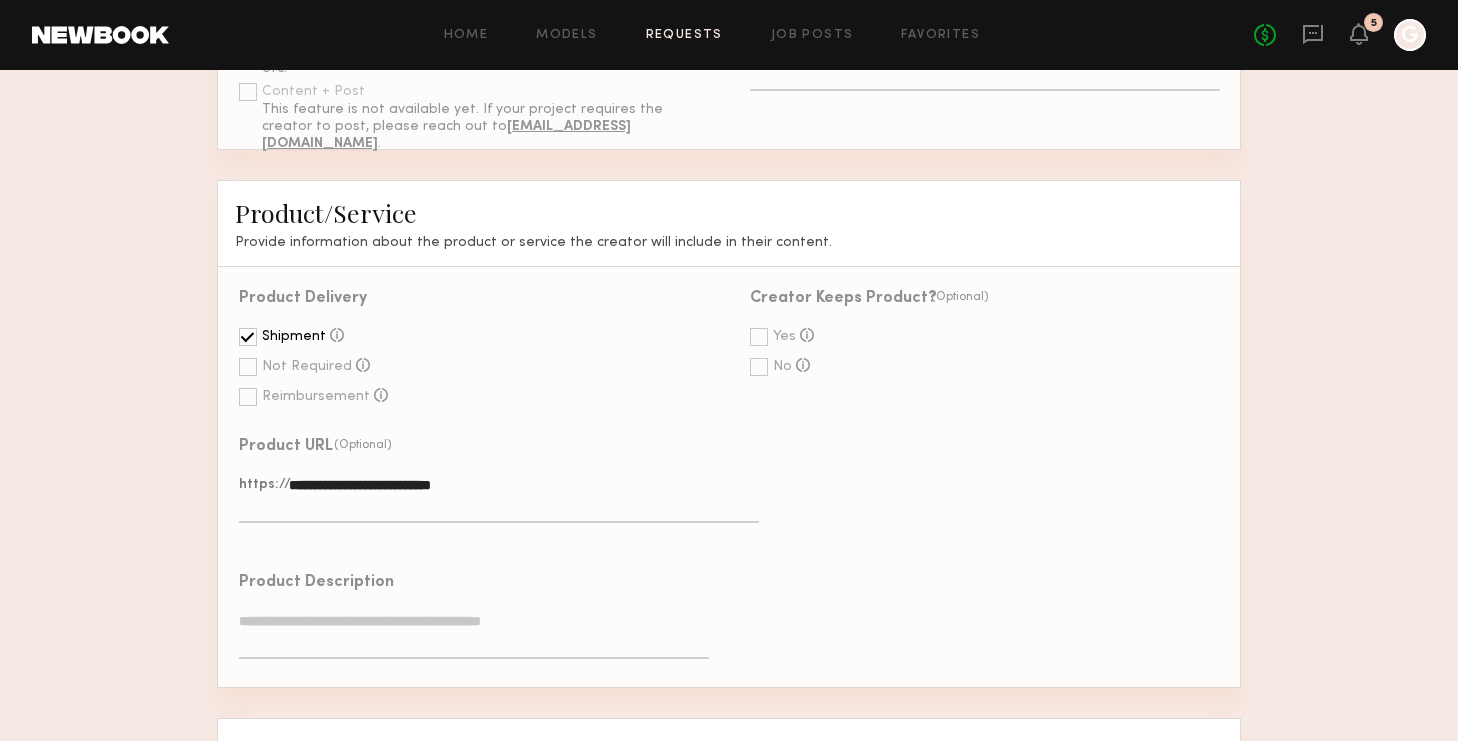 click on "Product Description" 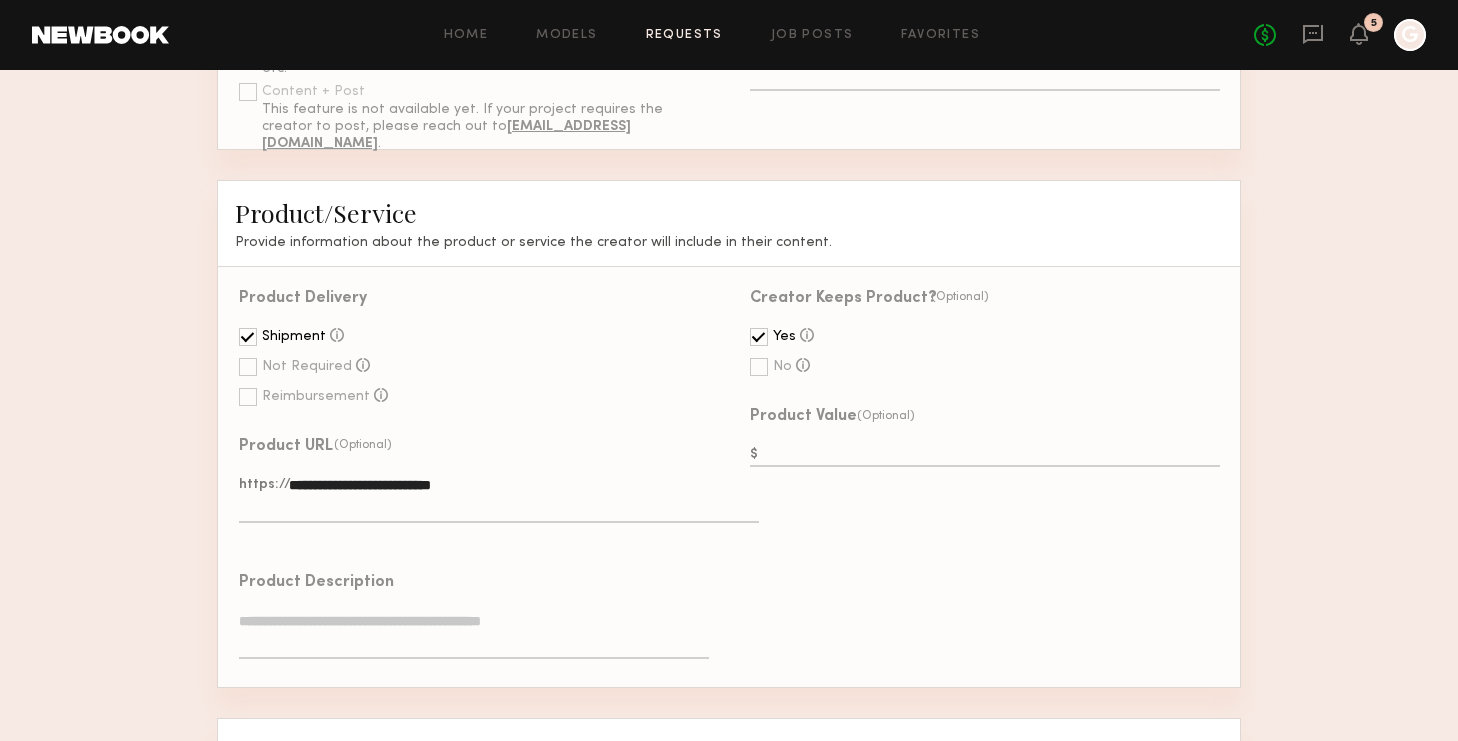 click 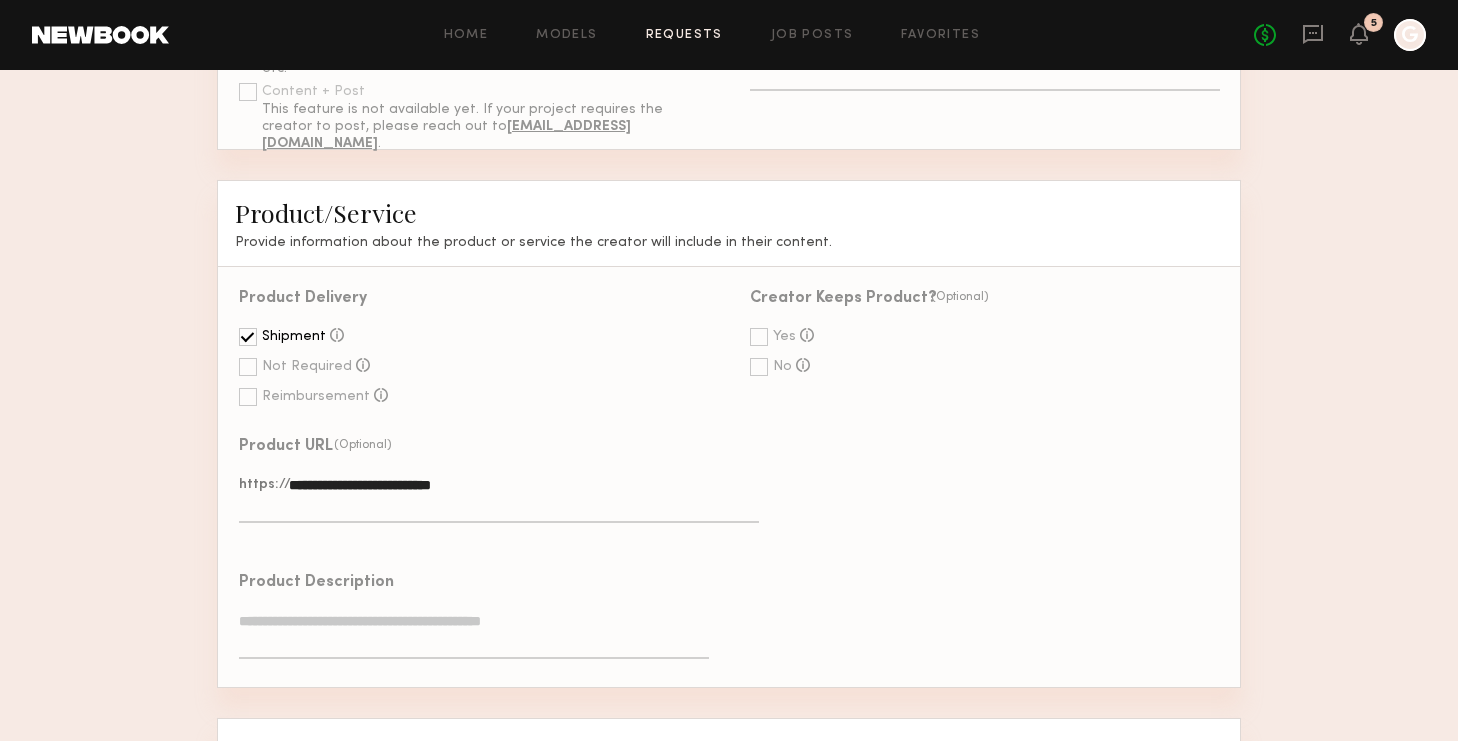 click 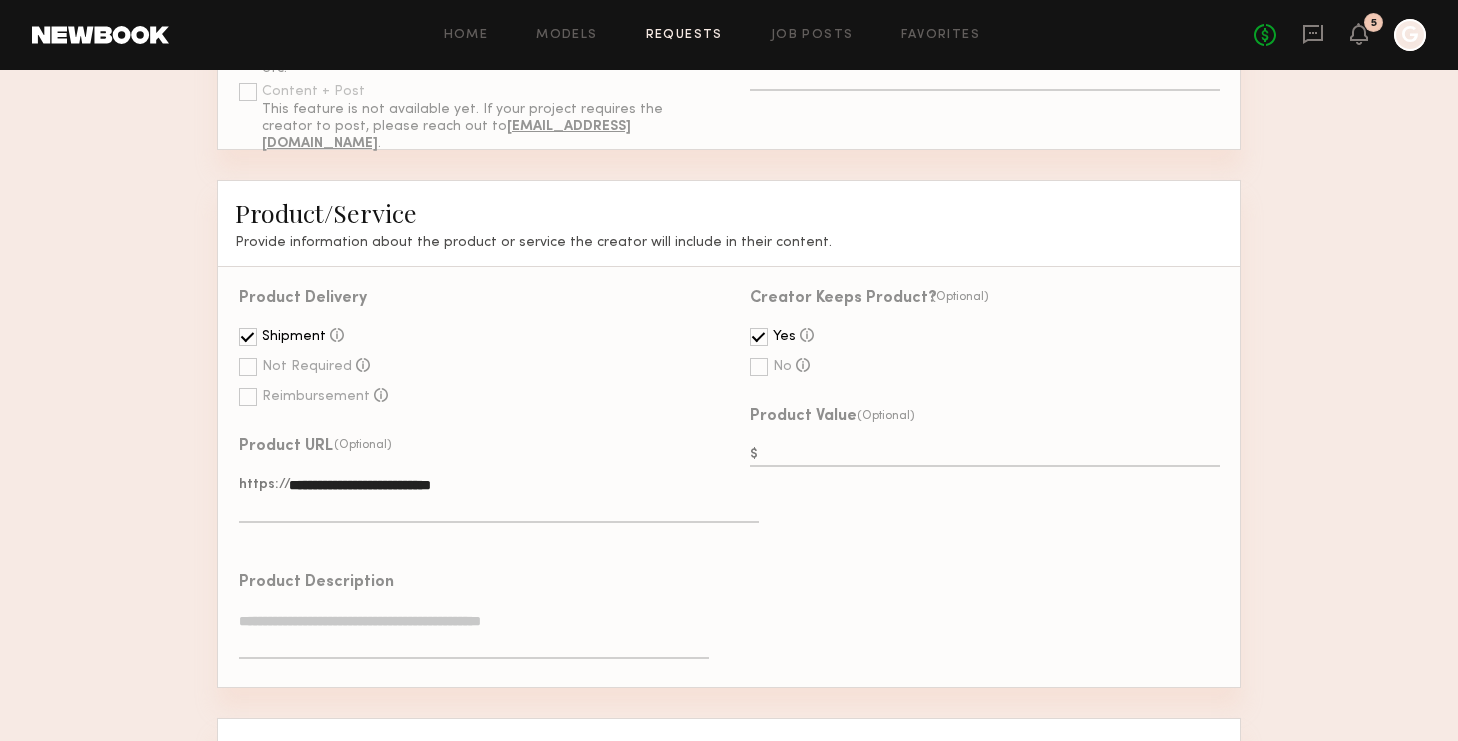 click 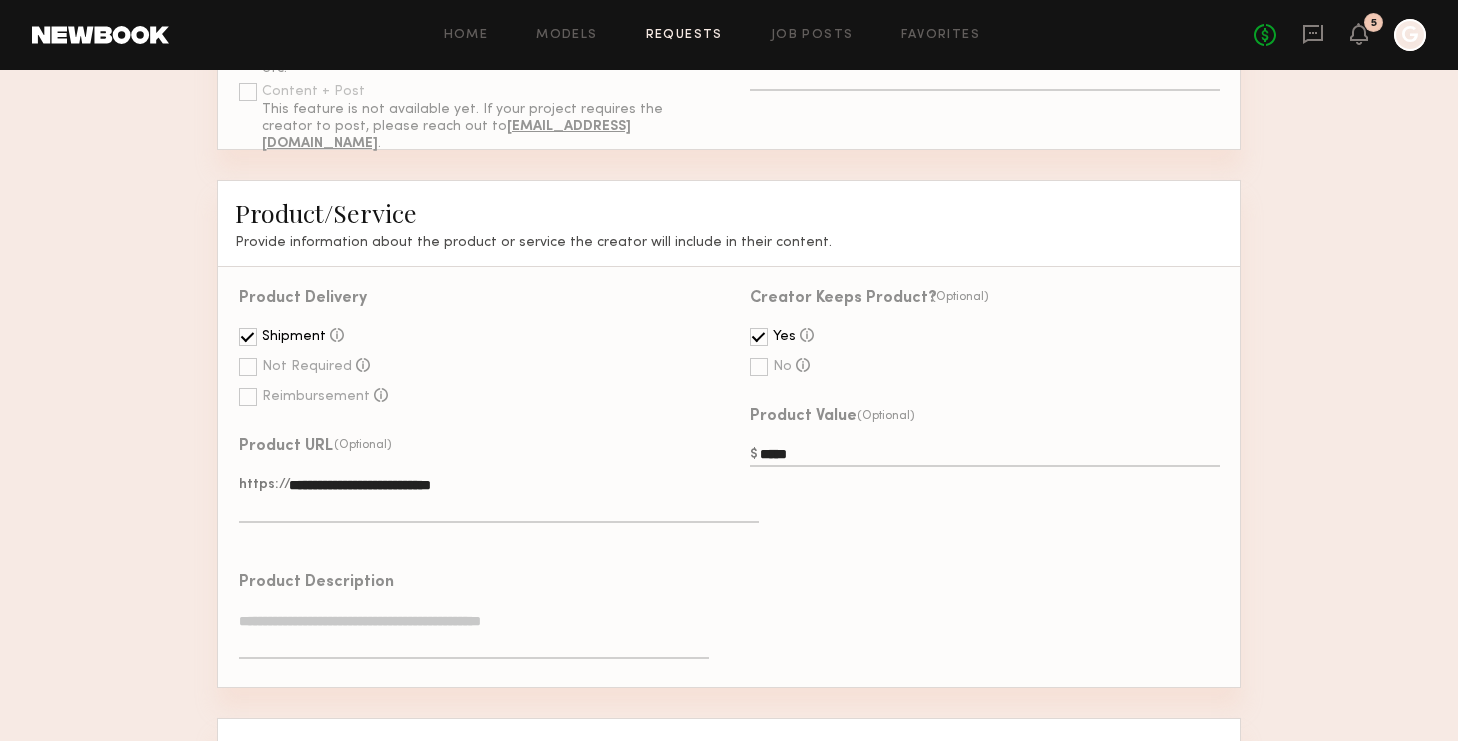 type on "*****" 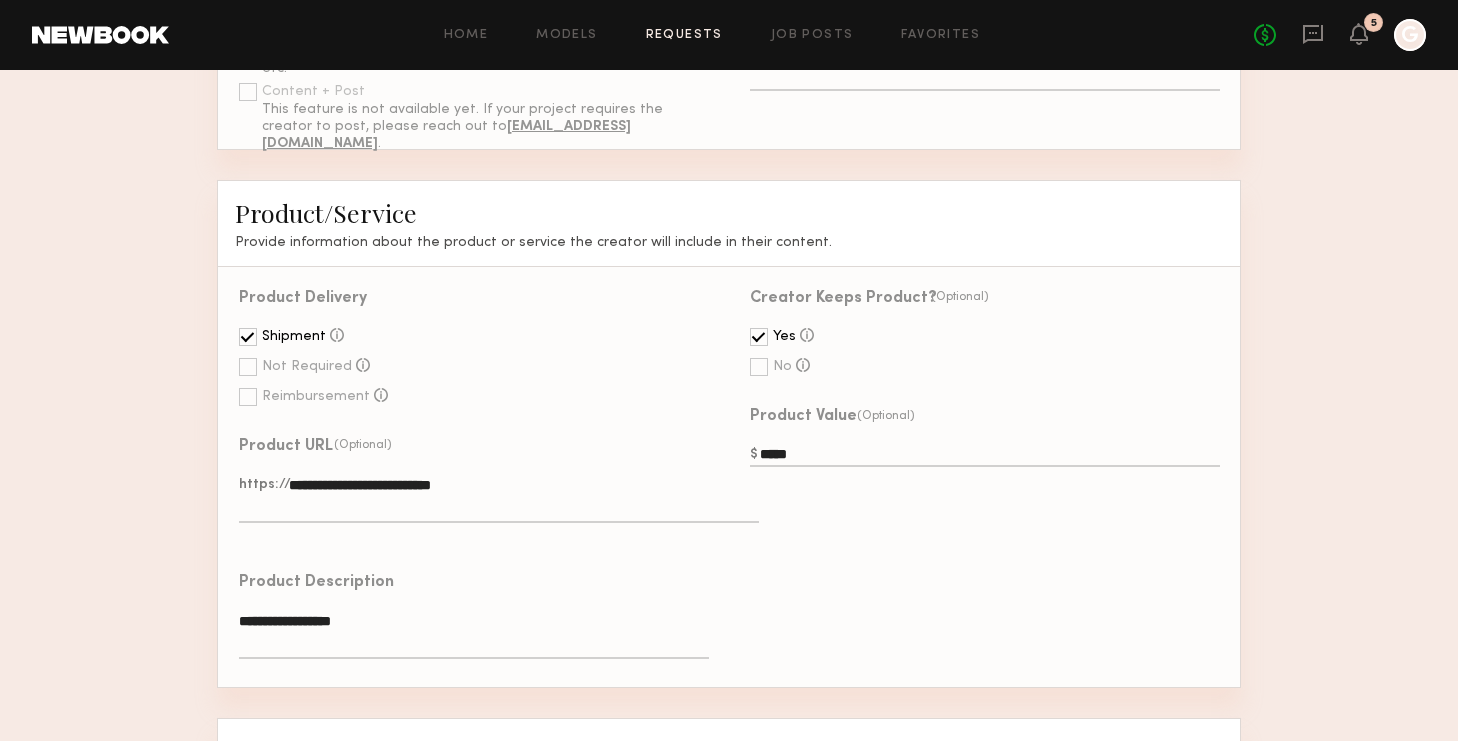 click on "**********" 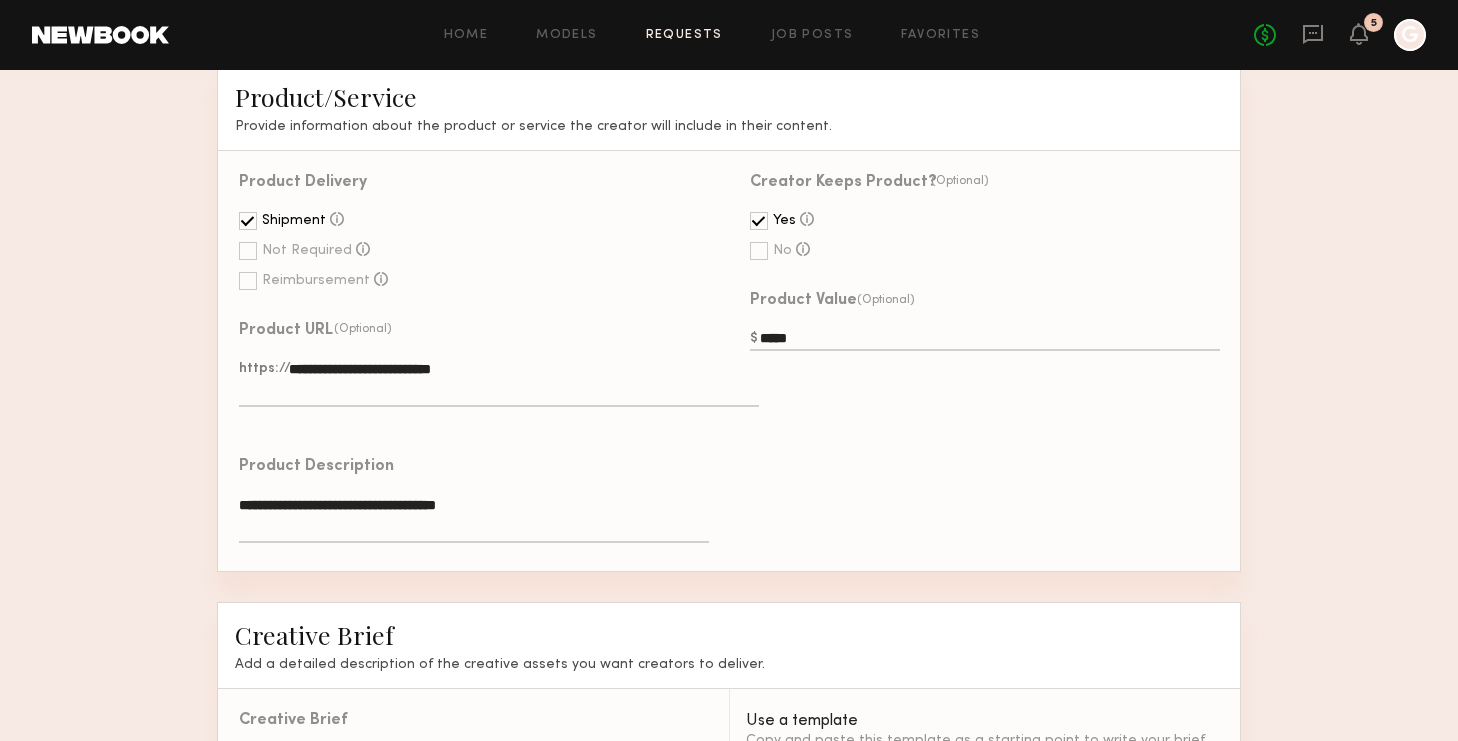scroll, scrollTop: 913, scrollLeft: 0, axis: vertical 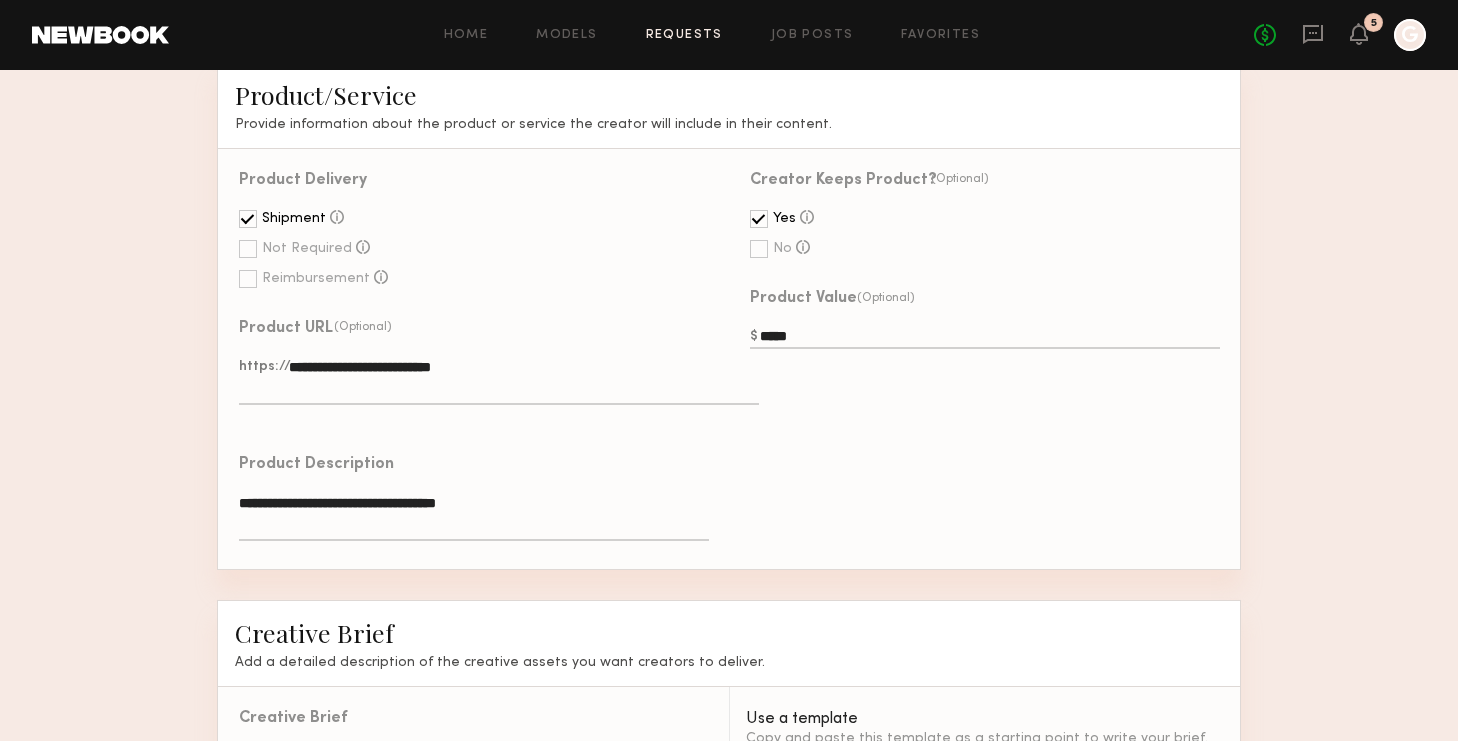 type on "**********" 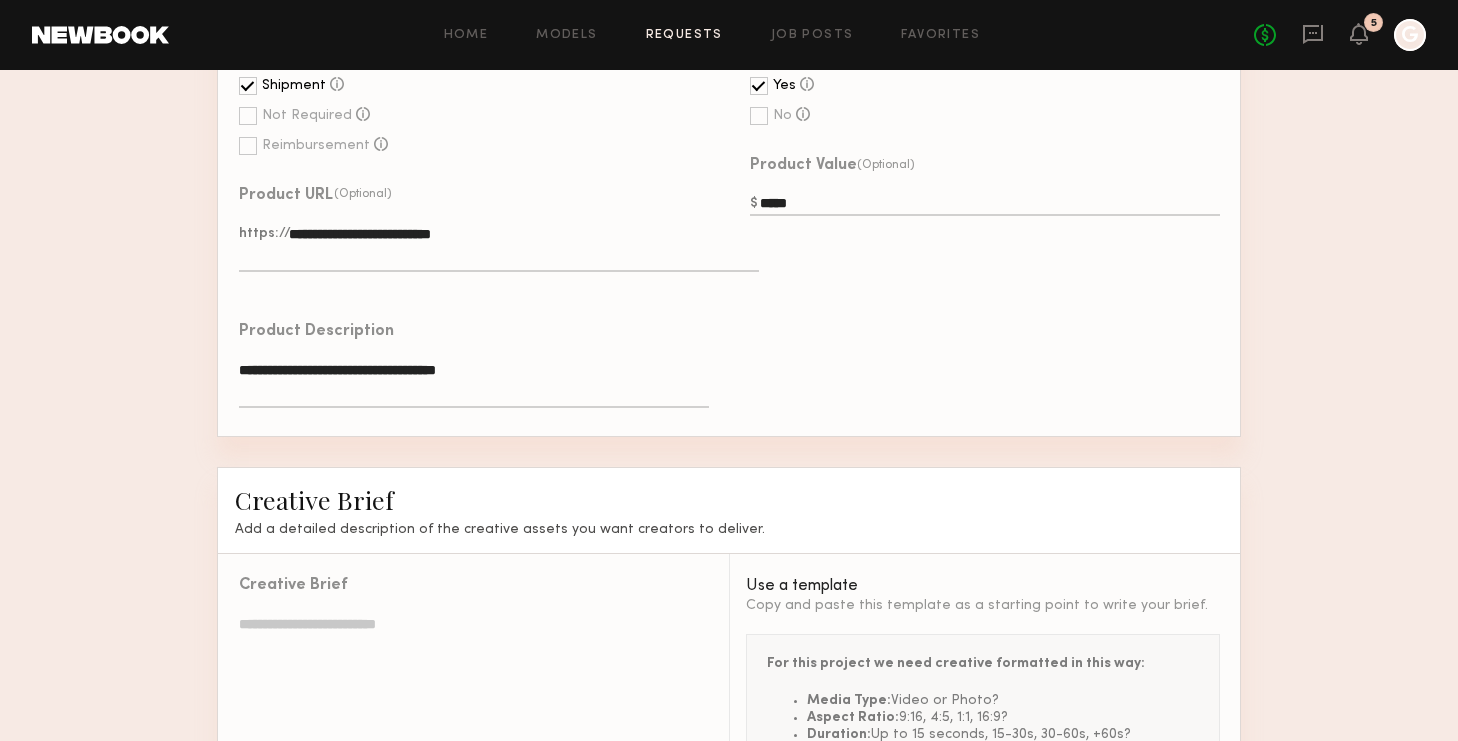 click 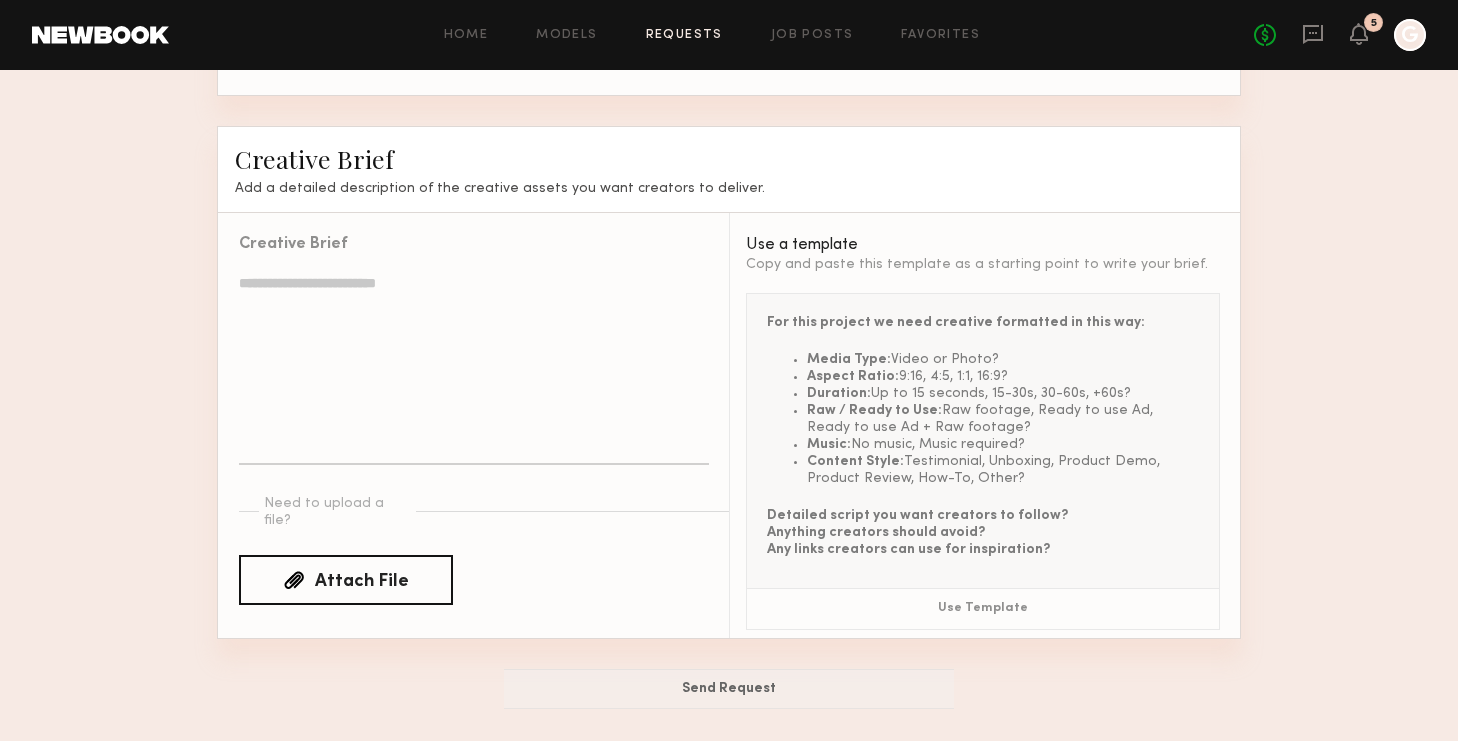 scroll, scrollTop: 1386, scrollLeft: 0, axis: vertical 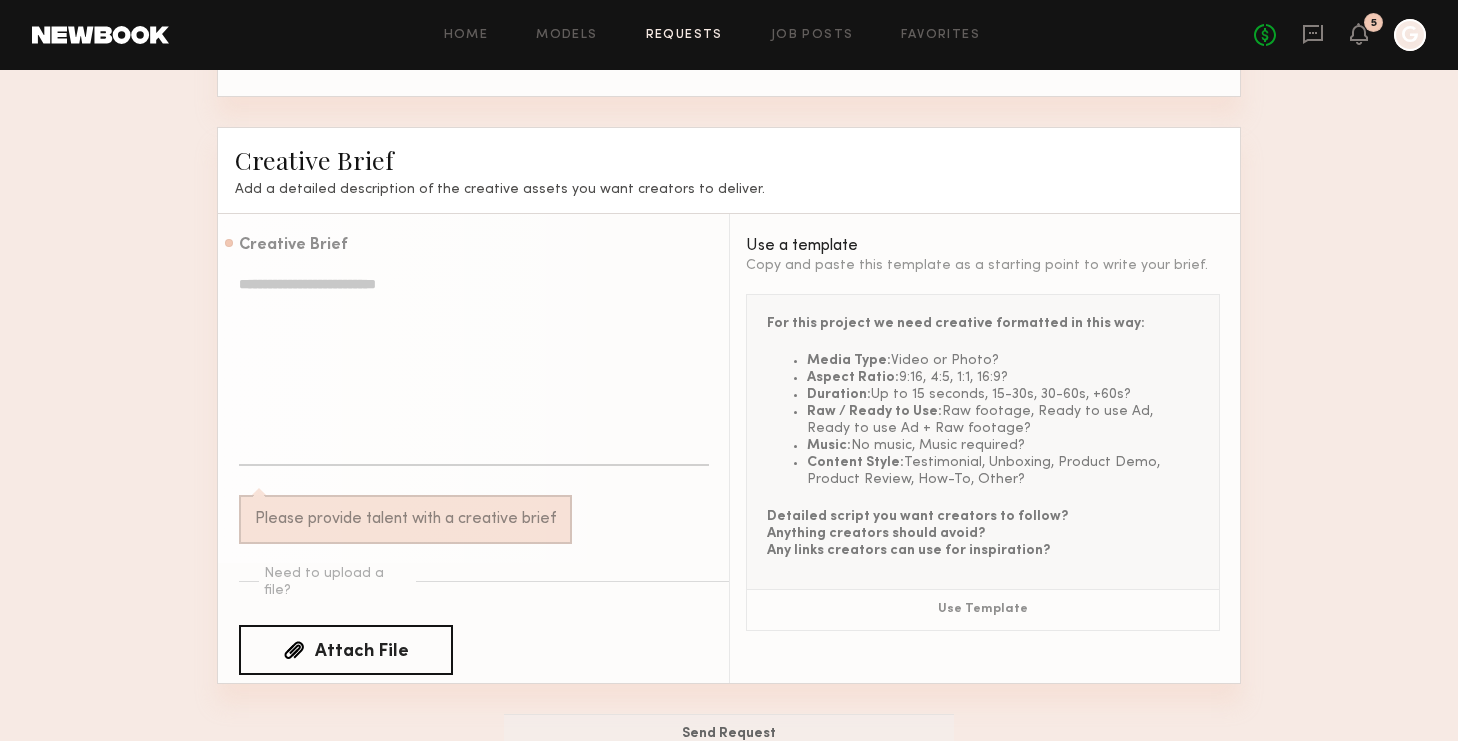 click on "Use Template" 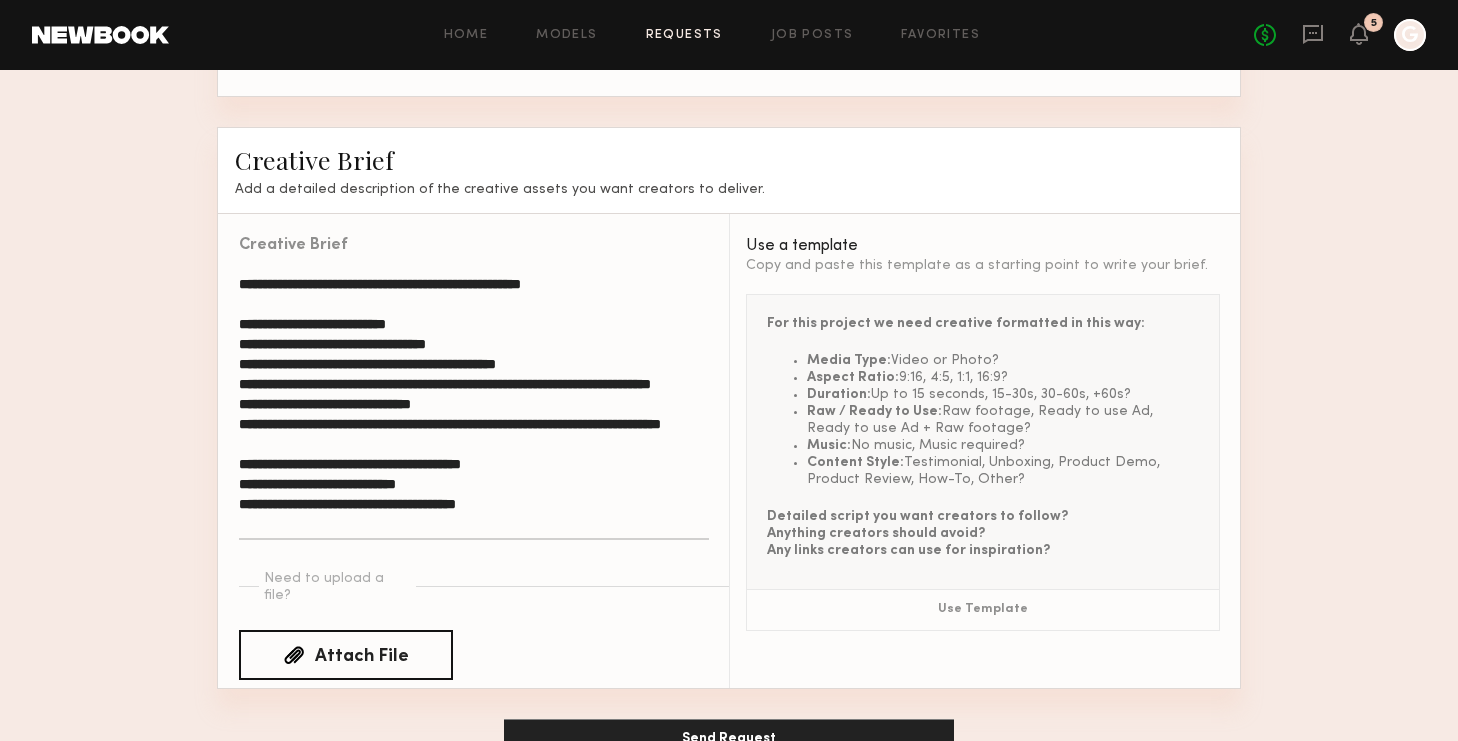 drag, startPoint x: 371, startPoint y: 318, endPoint x: 455, endPoint y: 318, distance: 84 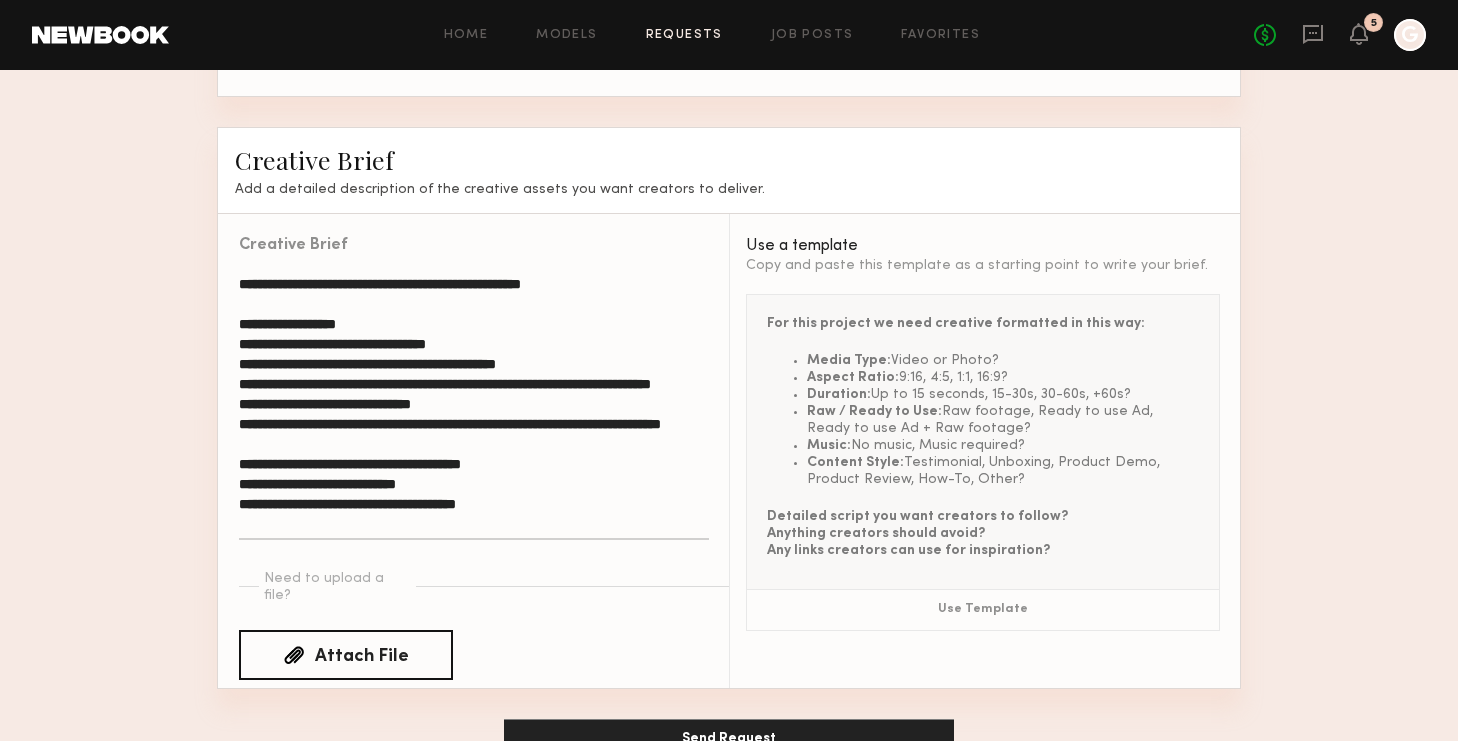 scroll, scrollTop: 19, scrollLeft: 0, axis: vertical 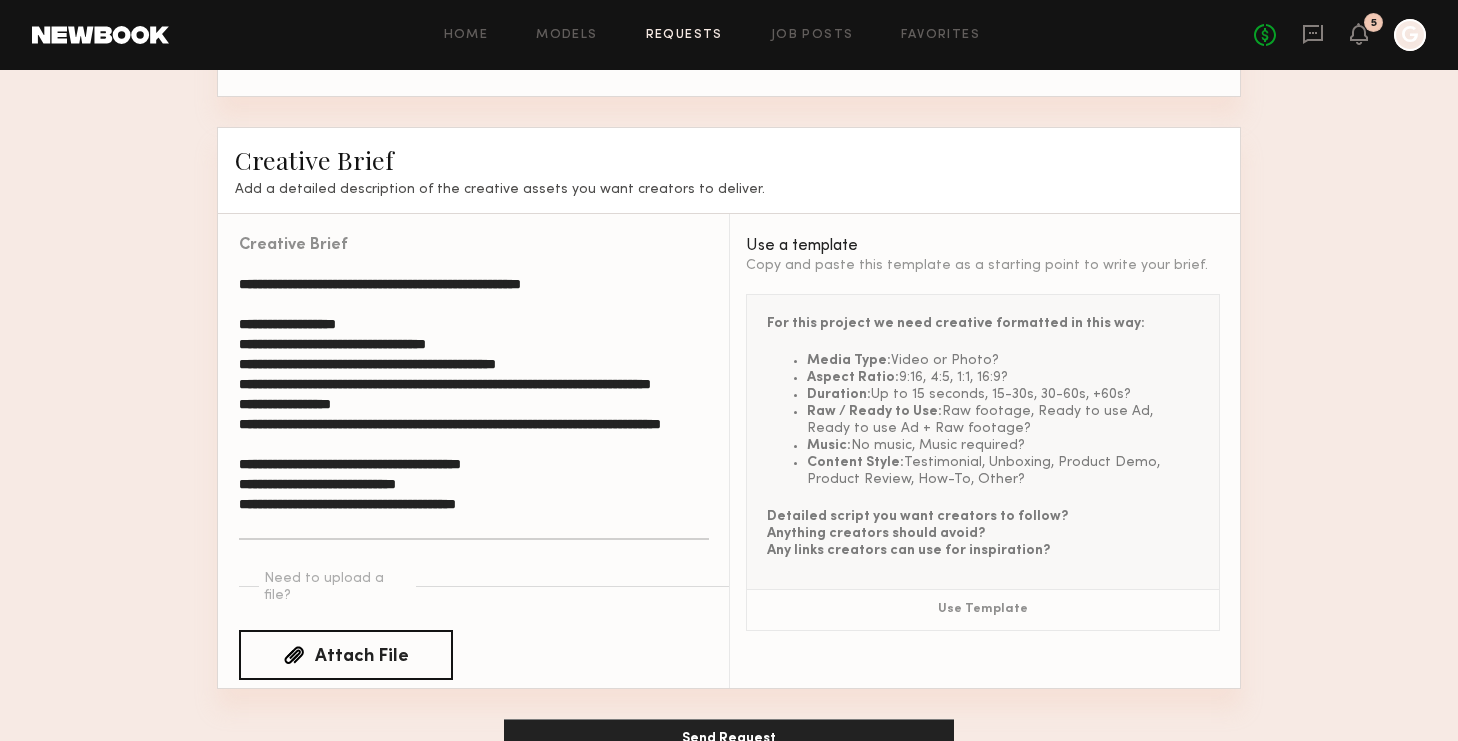 drag, startPoint x: 319, startPoint y: 342, endPoint x: 476, endPoint y: 337, distance: 157.0796 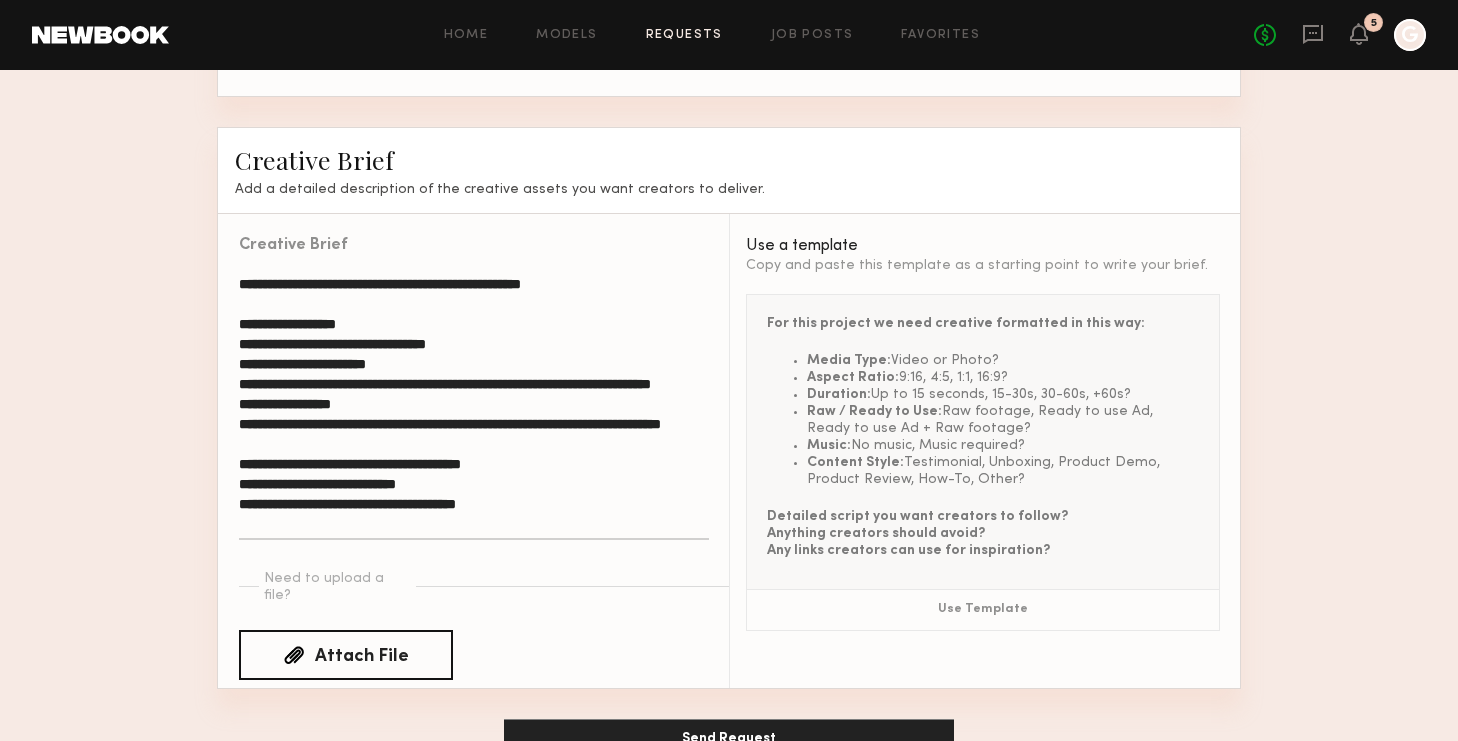 drag, startPoint x: 411, startPoint y: 336, endPoint x: 354, endPoint y: 336, distance: 57 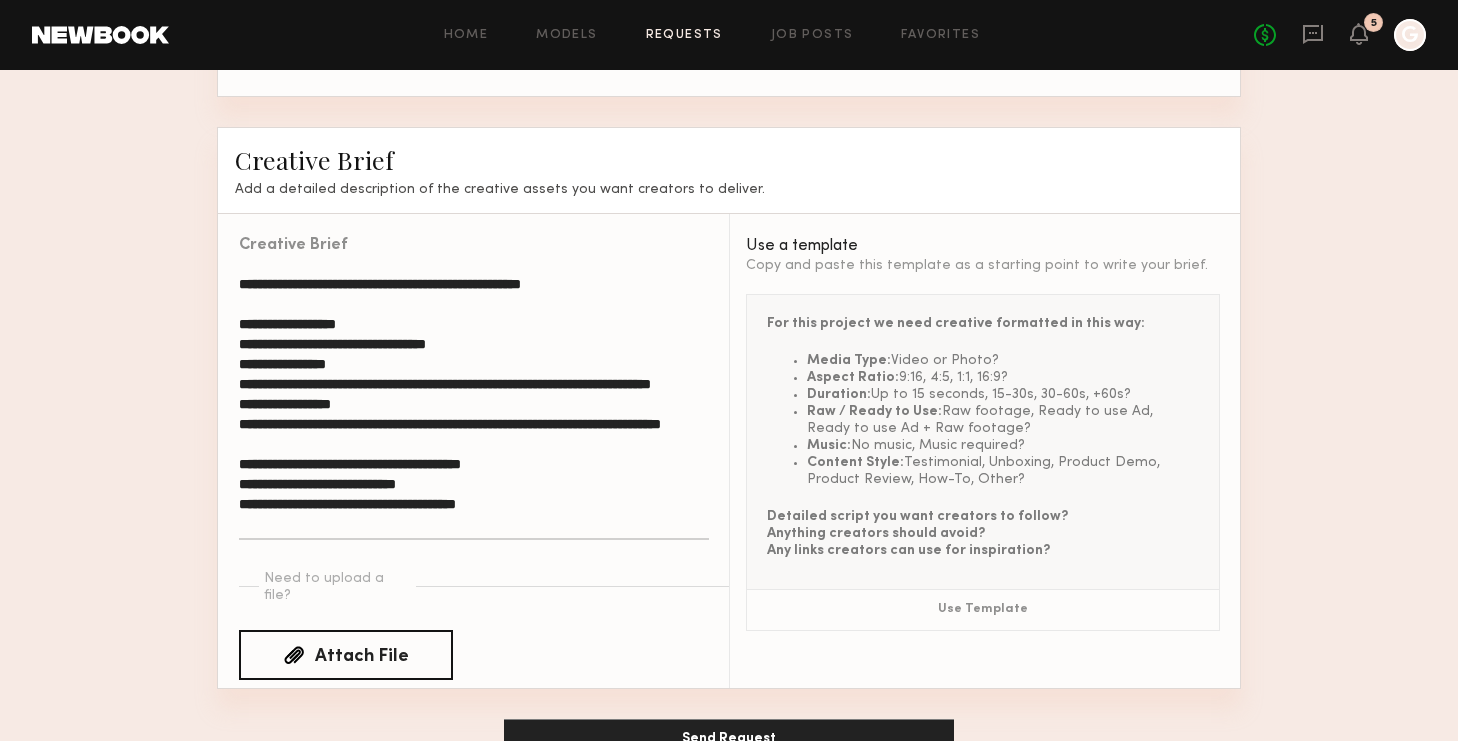 click on "**********" 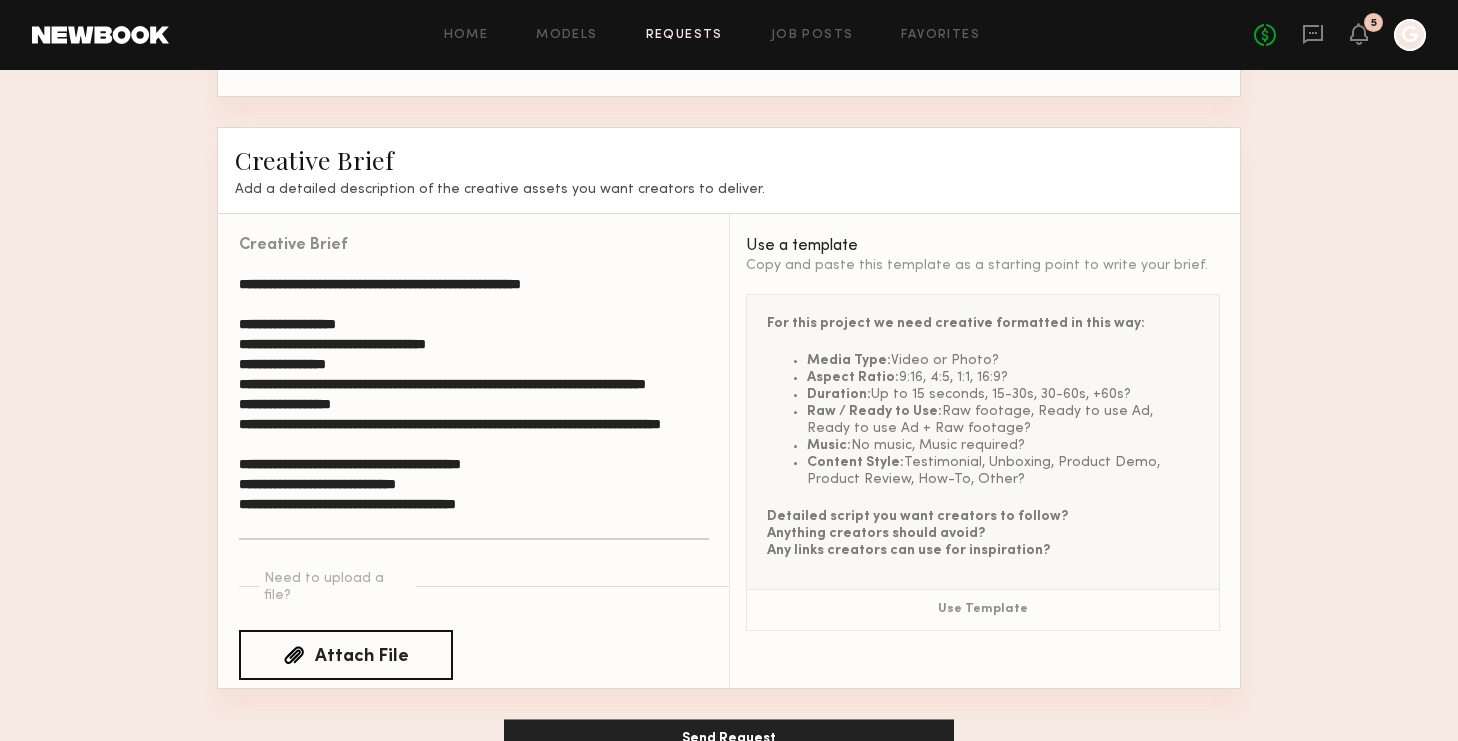 drag, startPoint x: 576, startPoint y: 369, endPoint x: 380, endPoint y: 367, distance: 196.01021 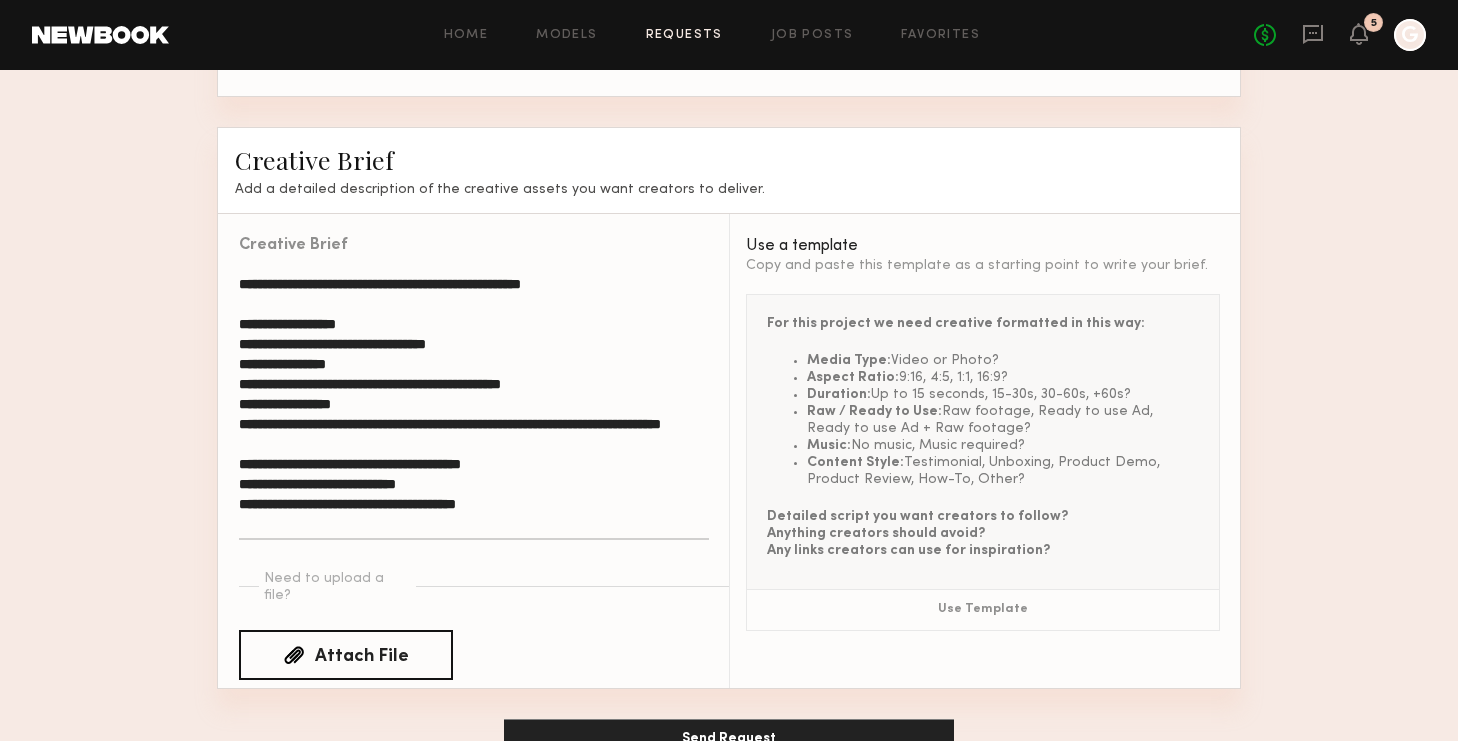 scroll, scrollTop: 0, scrollLeft: 0, axis: both 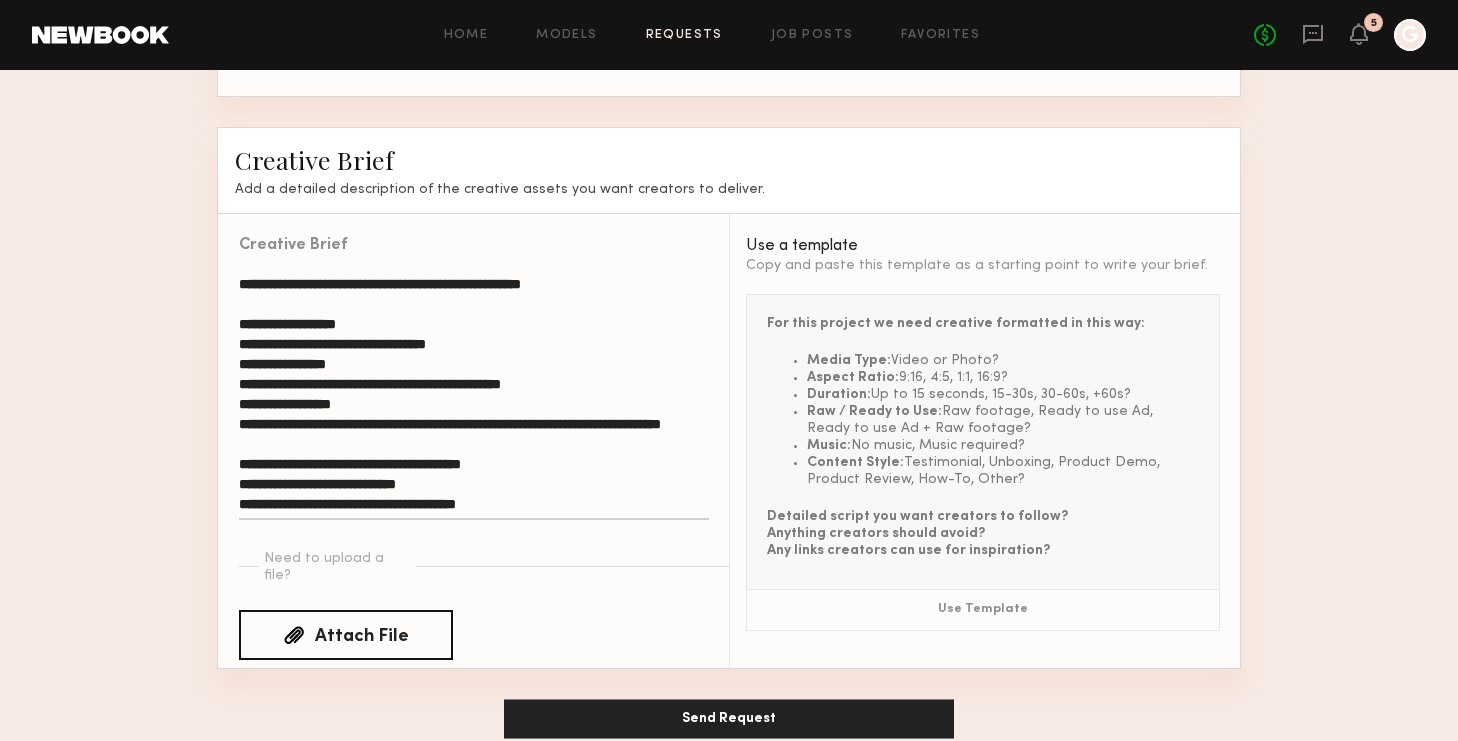 drag, startPoint x: 248, startPoint y: 345, endPoint x: 479, endPoint y: 345, distance: 231 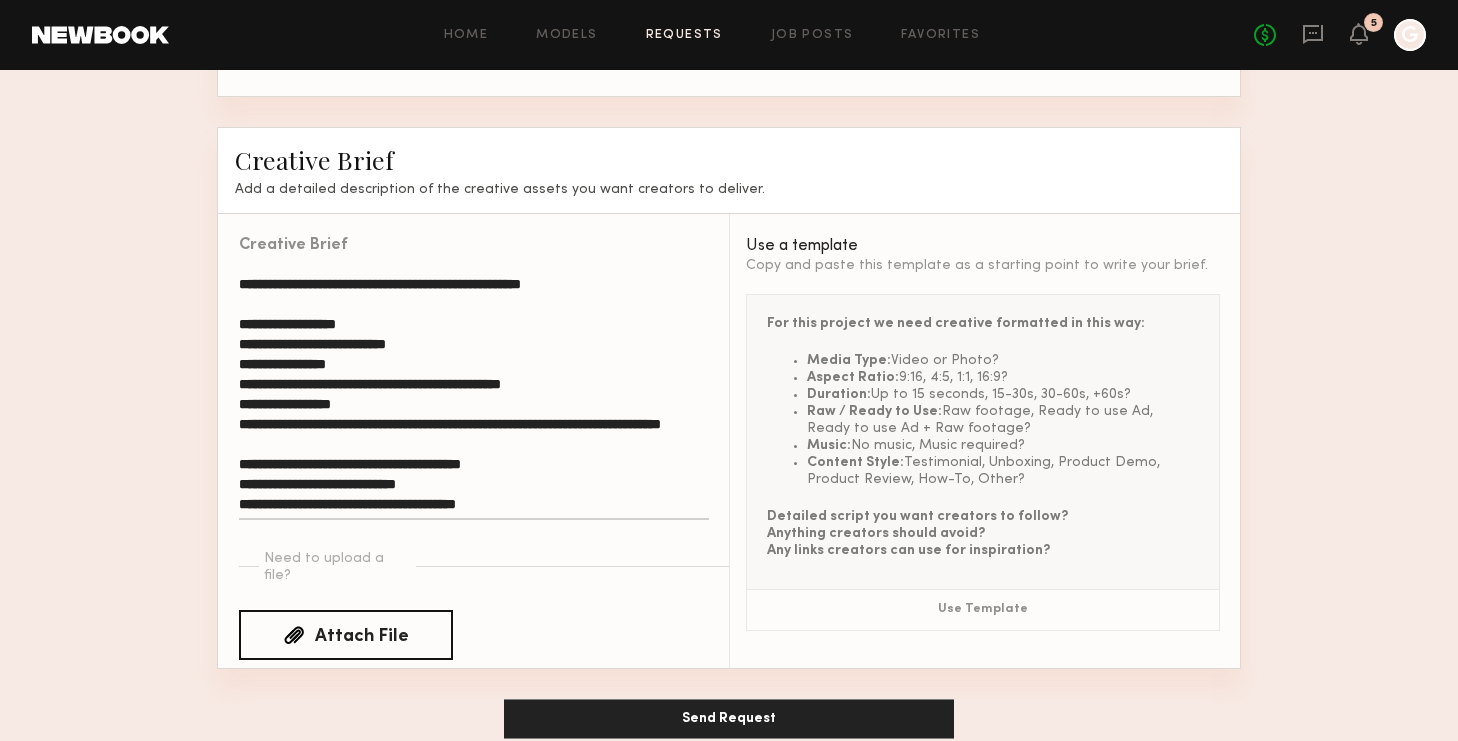 click on "**********" 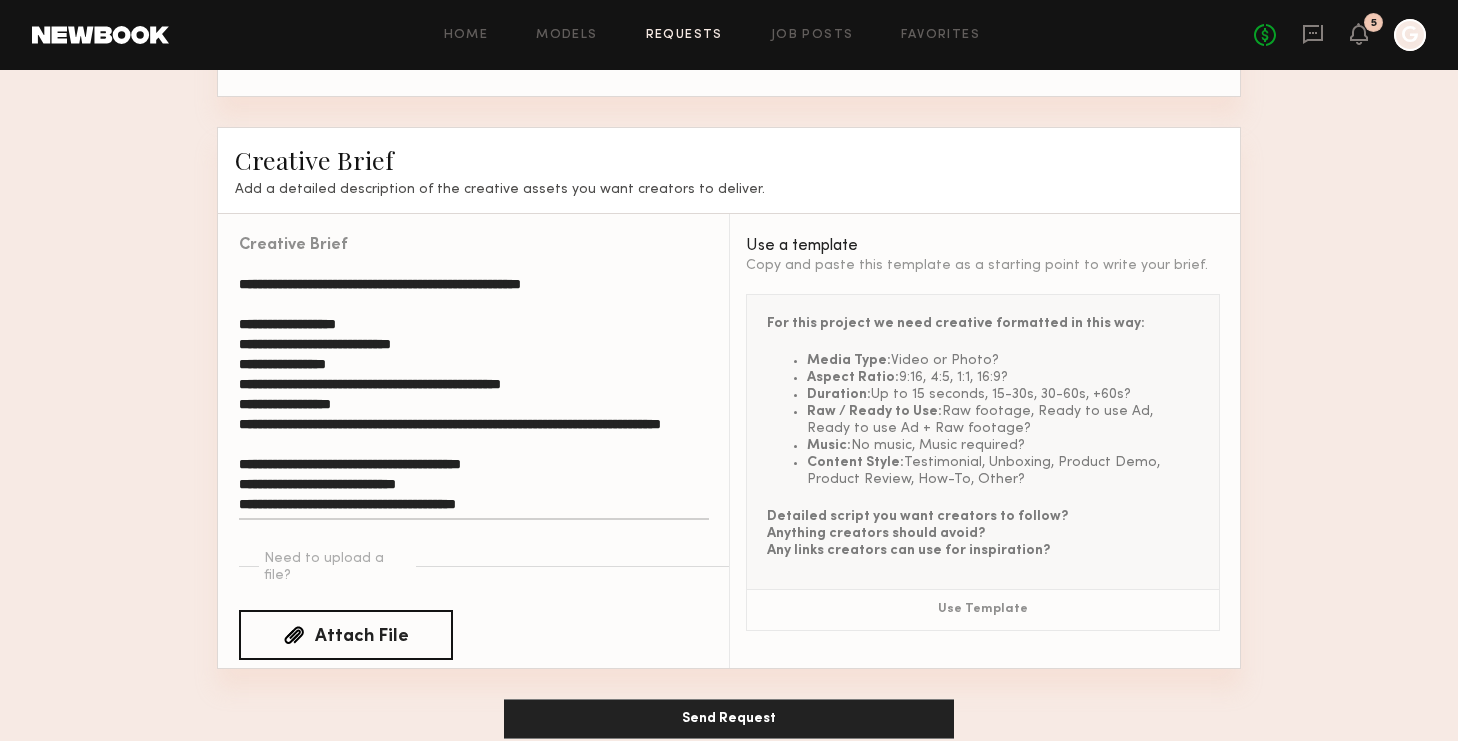 click on "**********" 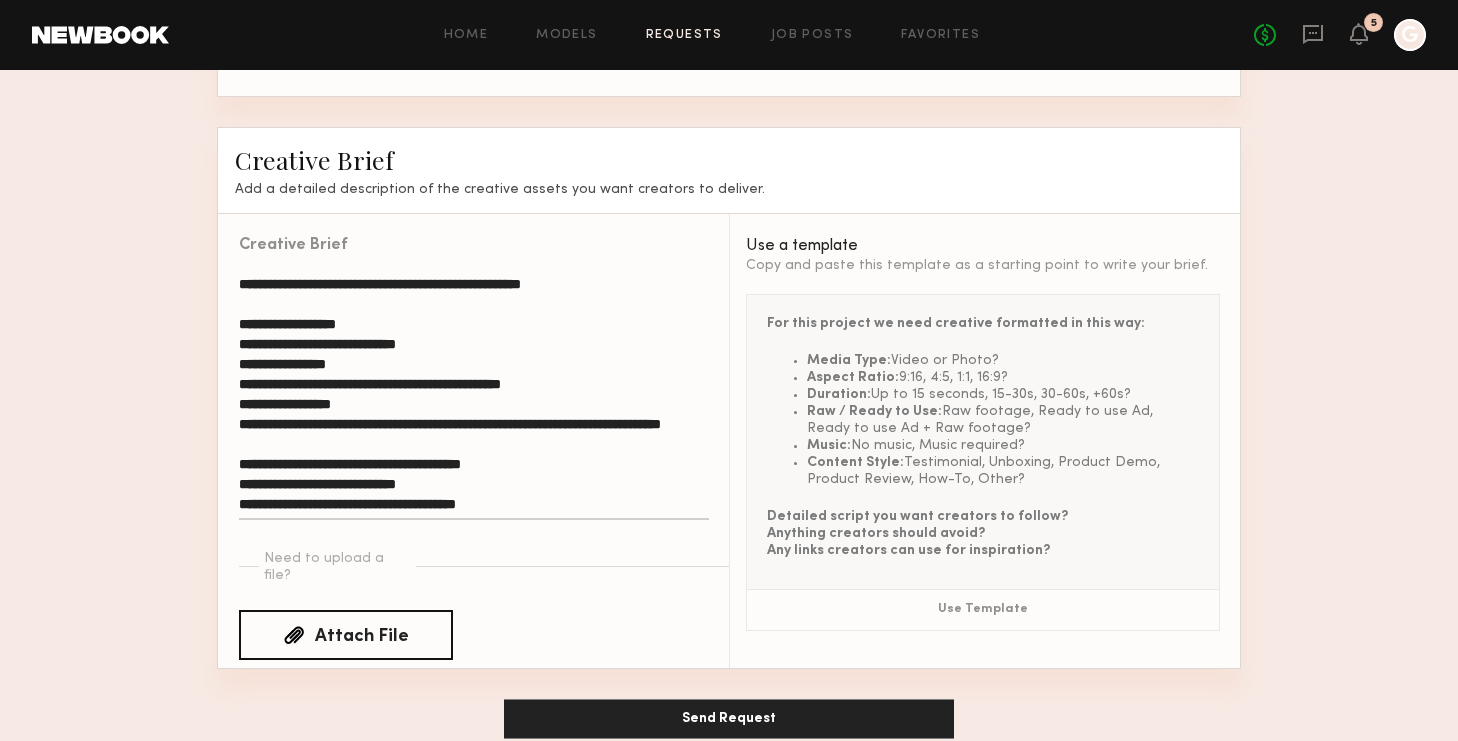 scroll, scrollTop: 19, scrollLeft: 0, axis: vertical 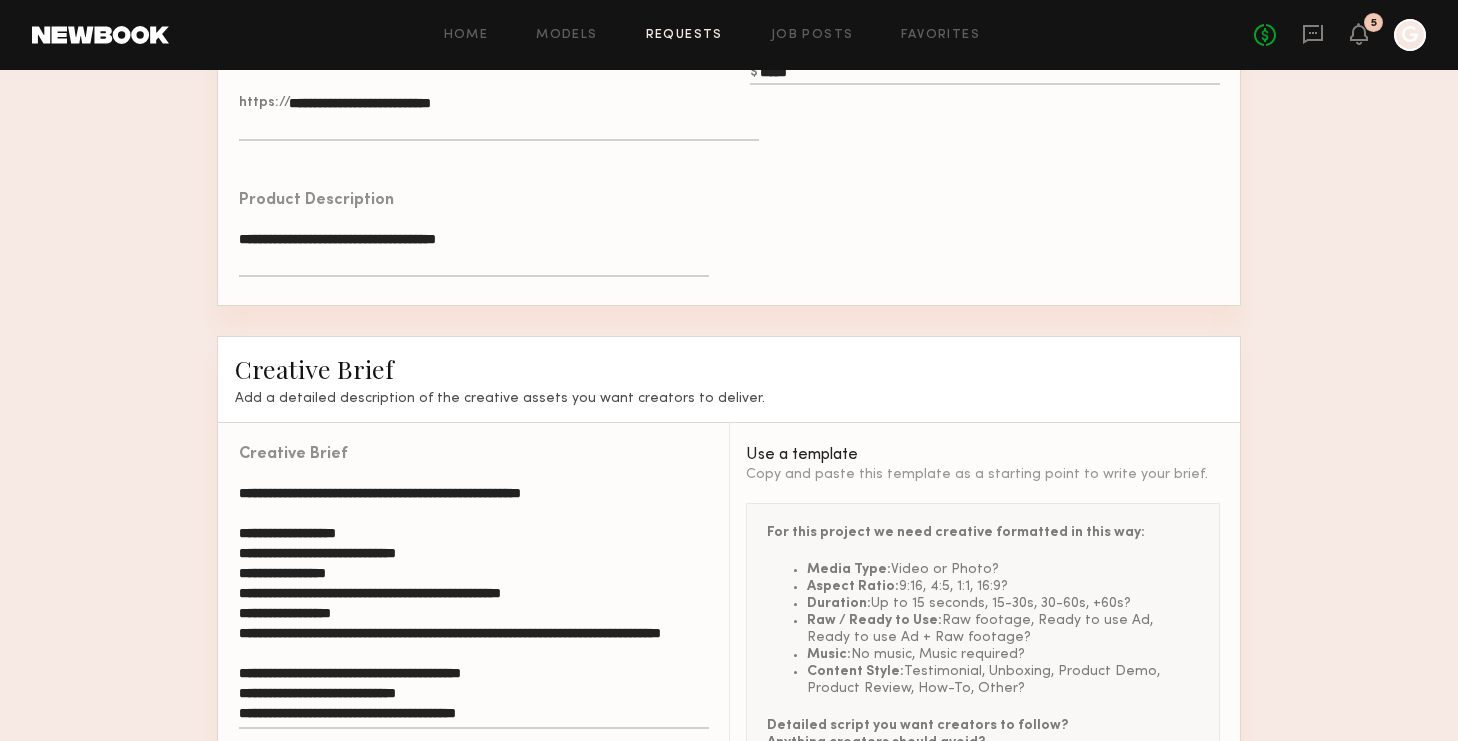 click on "**********" 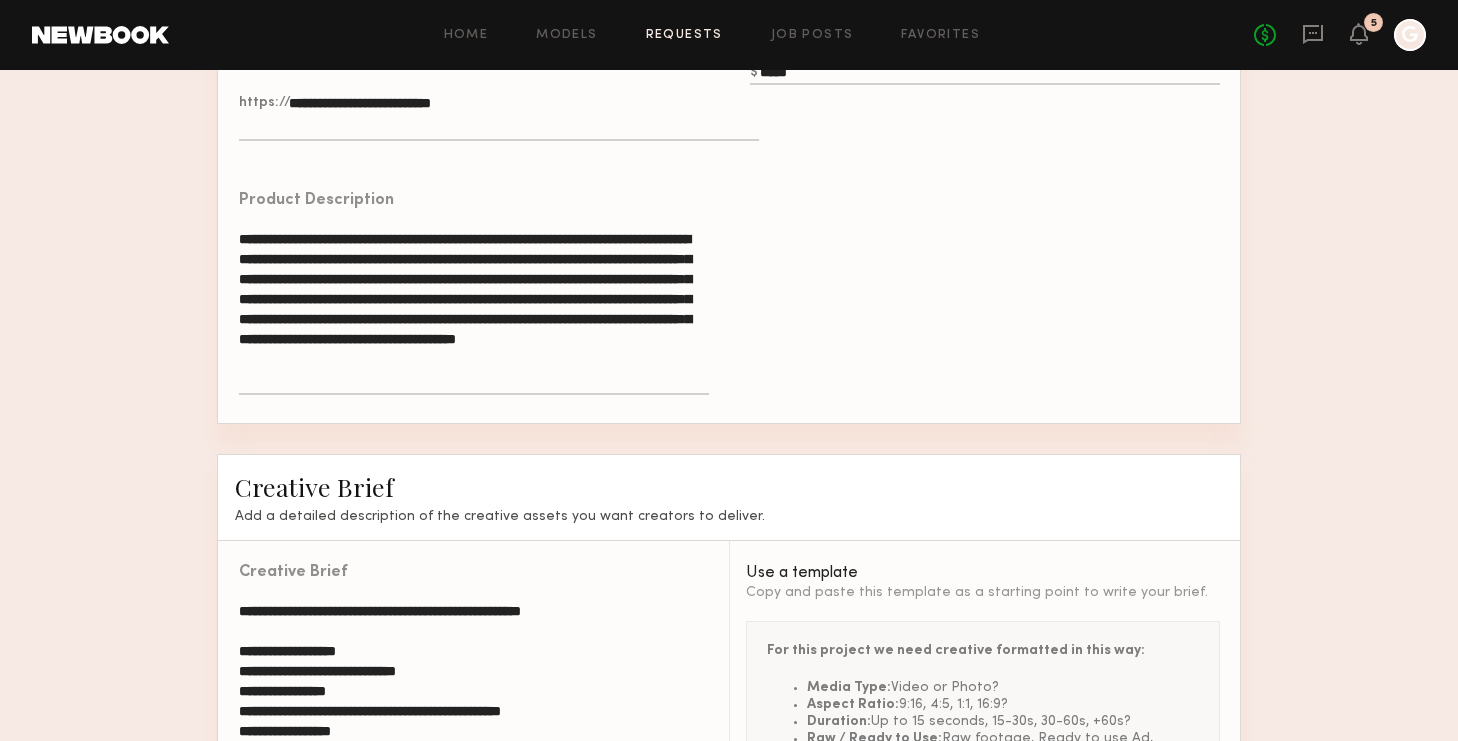 scroll, scrollTop: 0, scrollLeft: 0, axis: both 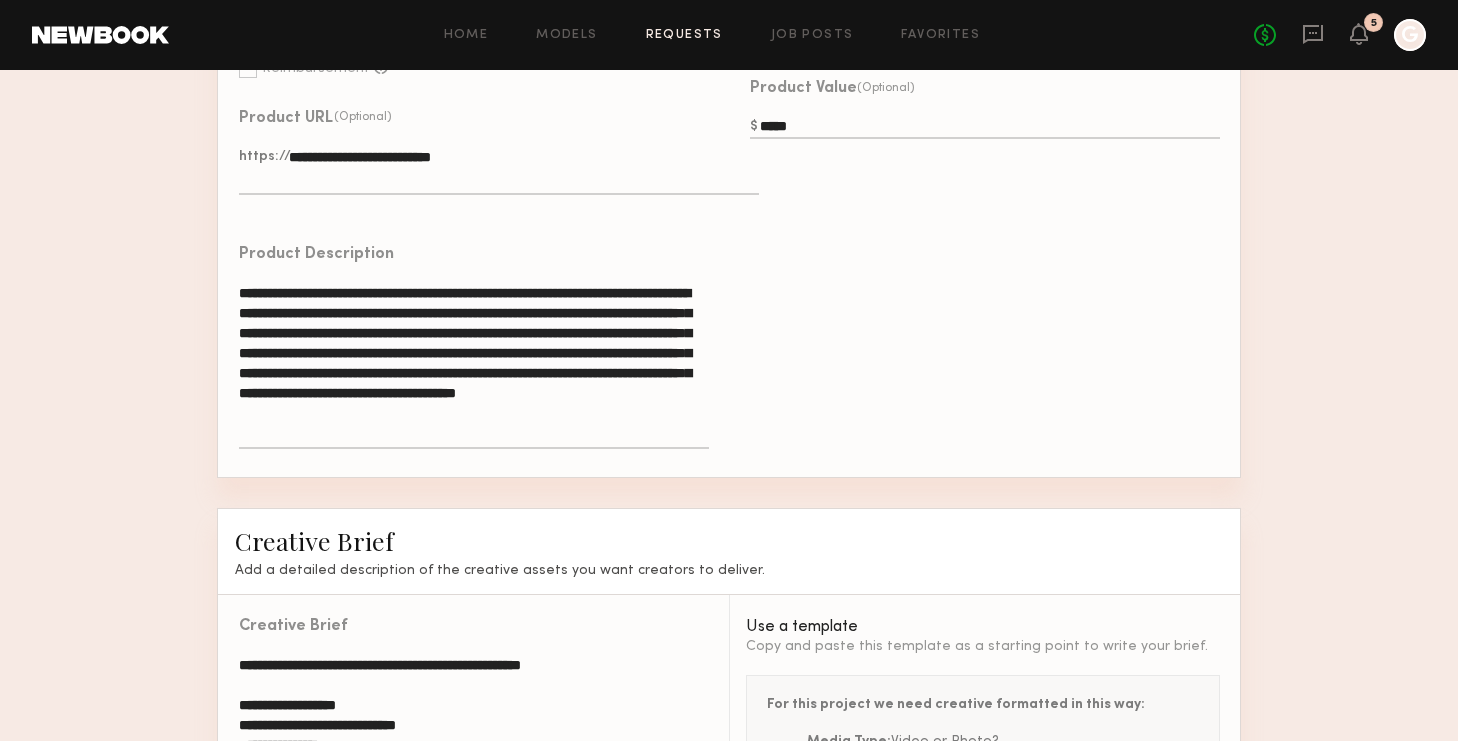 type on "**********" 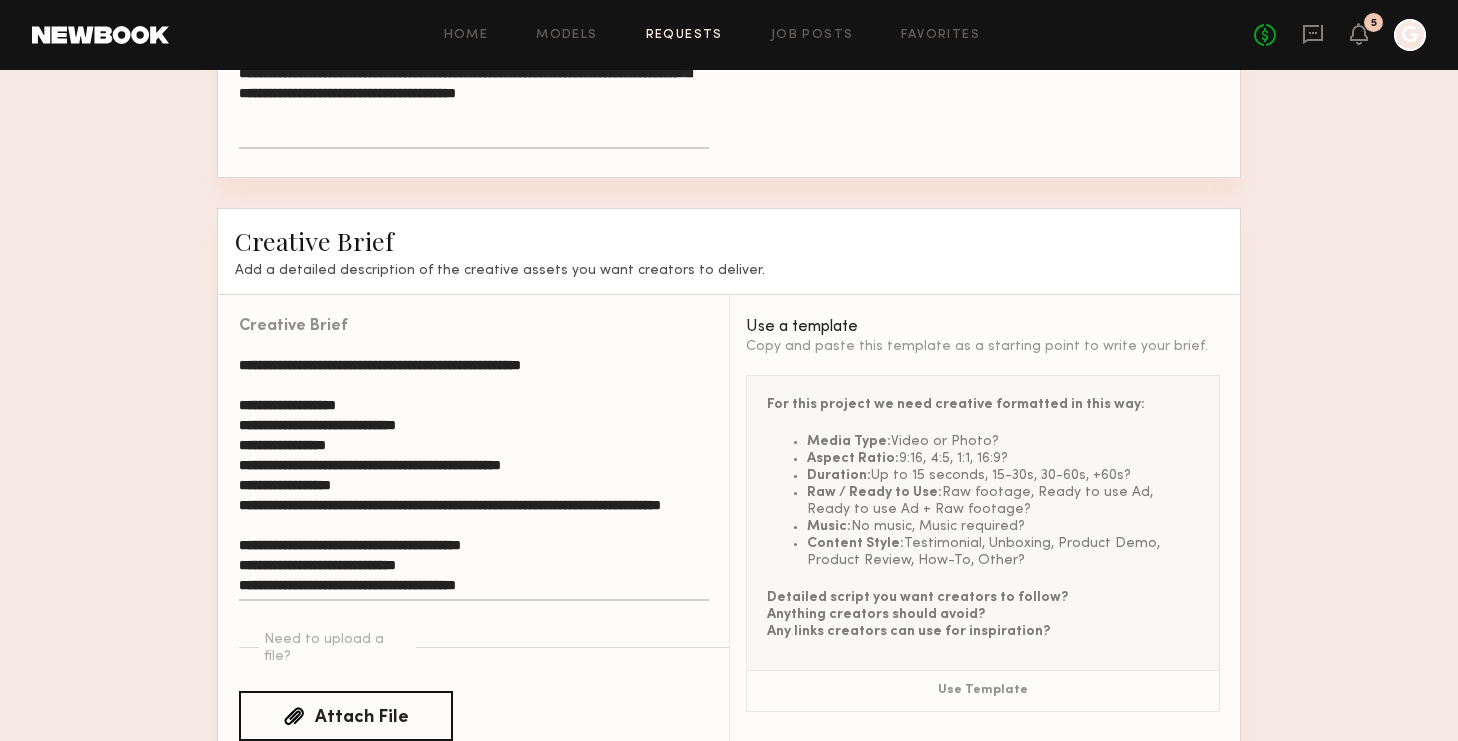 scroll, scrollTop: 1429, scrollLeft: 0, axis: vertical 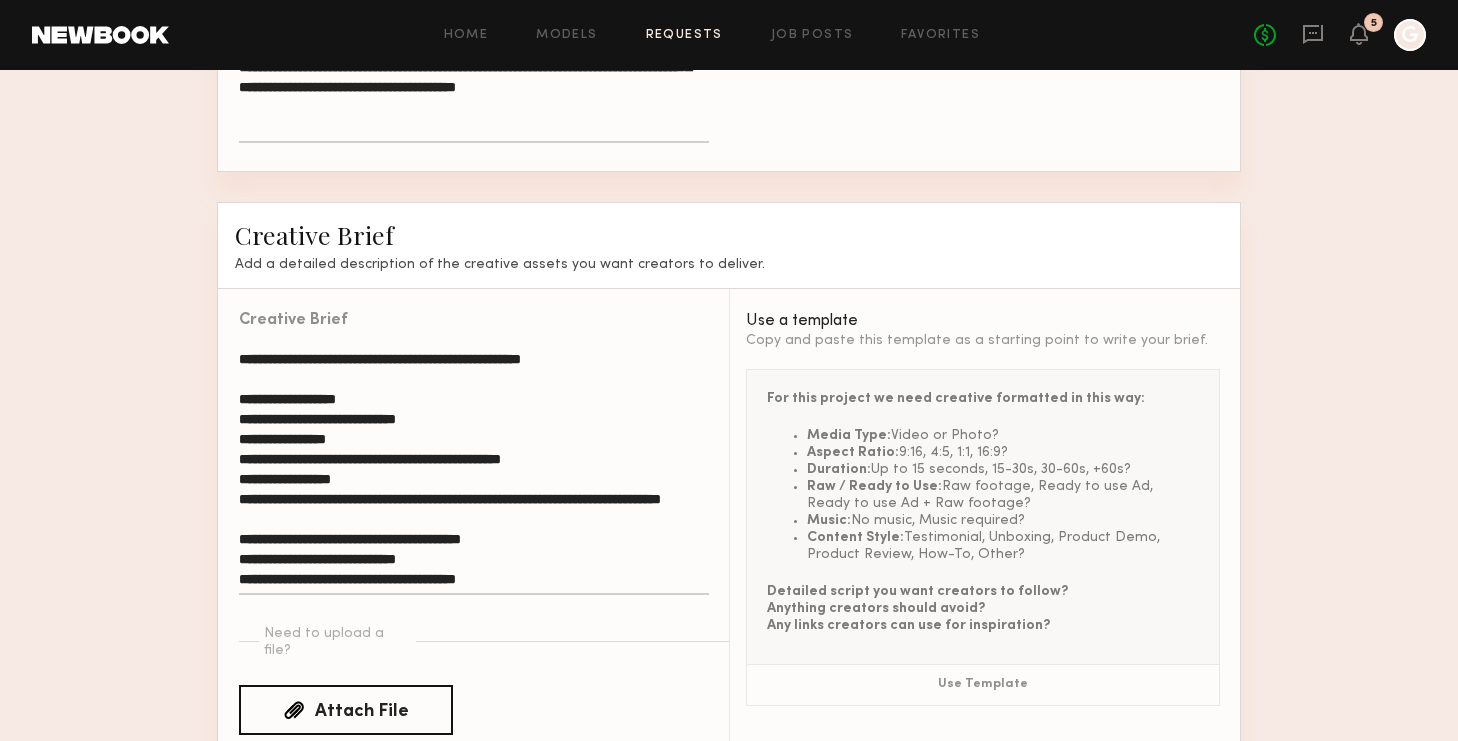 drag, startPoint x: 519, startPoint y: 586, endPoint x: 337, endPoint y: 536, distance: 188.74321 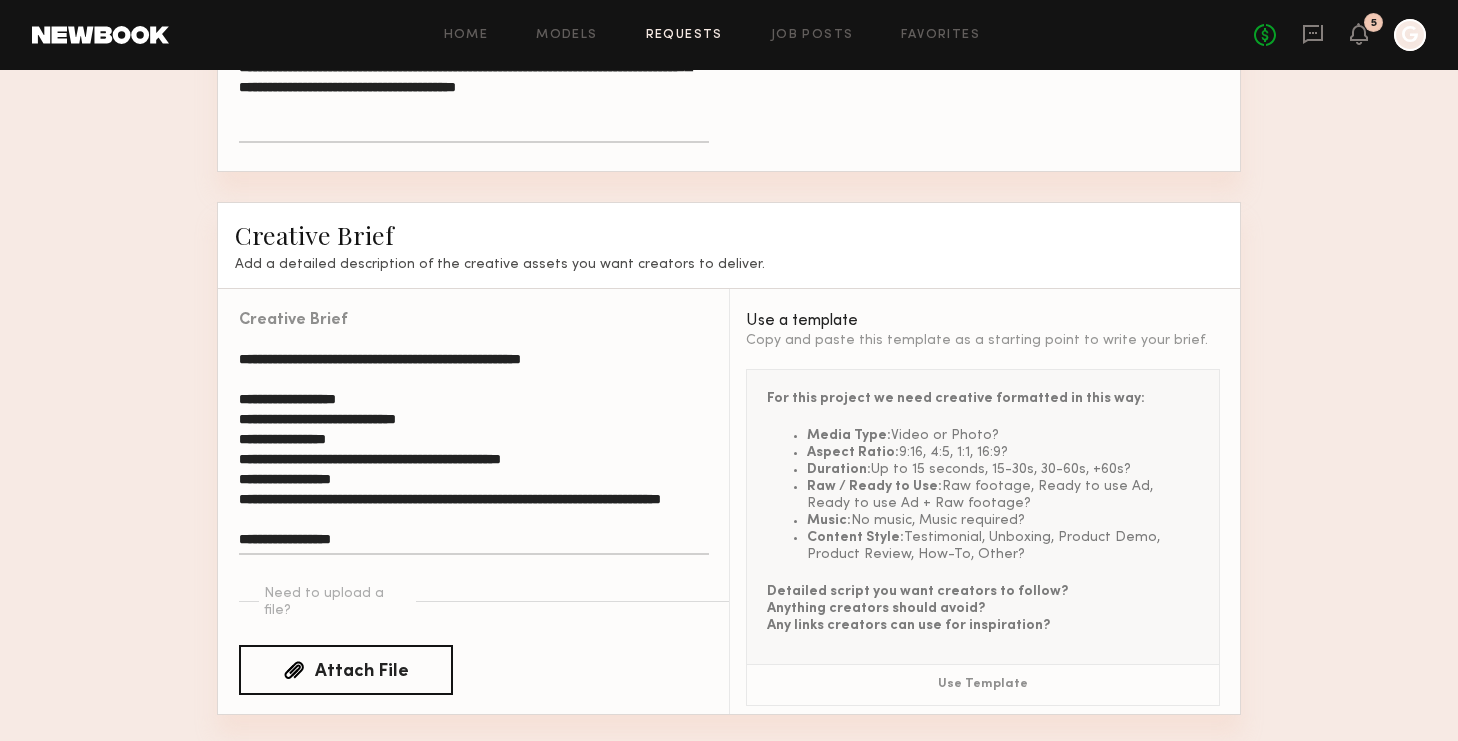 scroll, scrollTop: 13, scrollLeft: 0, axis: vertical 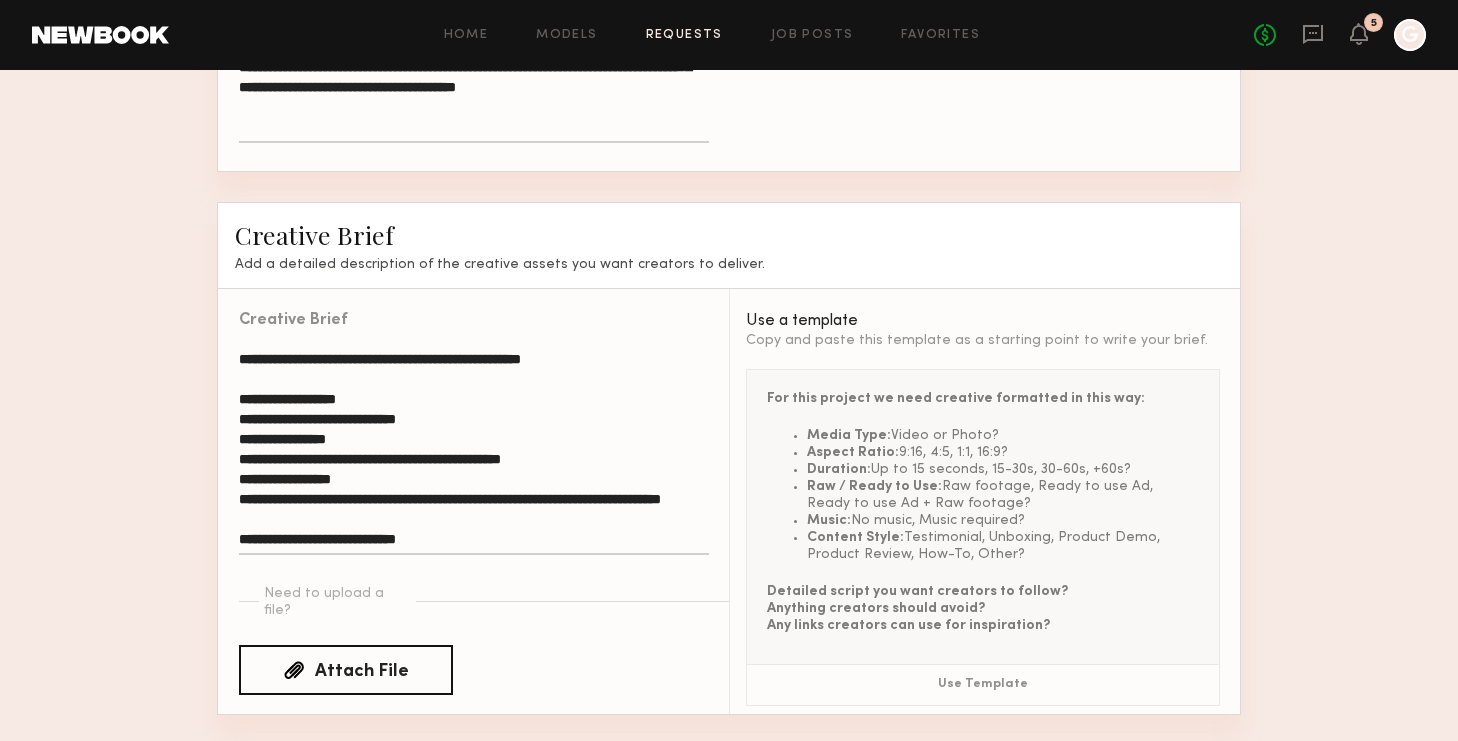 drag, startPoint x: 368, startPoint y: 491, endPoint x: 230, endPoint y: 491, distance: 138 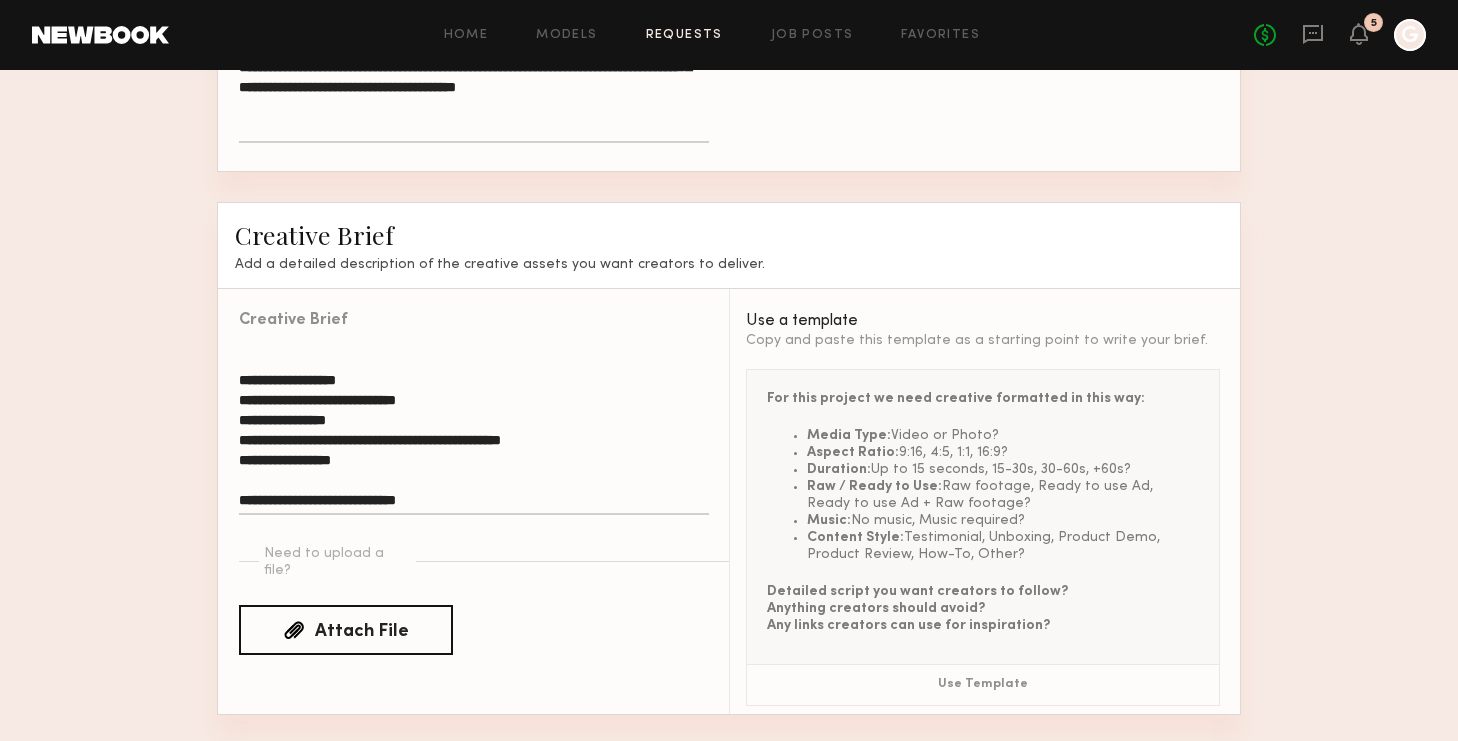 scroll, scrollTop: 19, scrollLeft: 0, axis: vertical 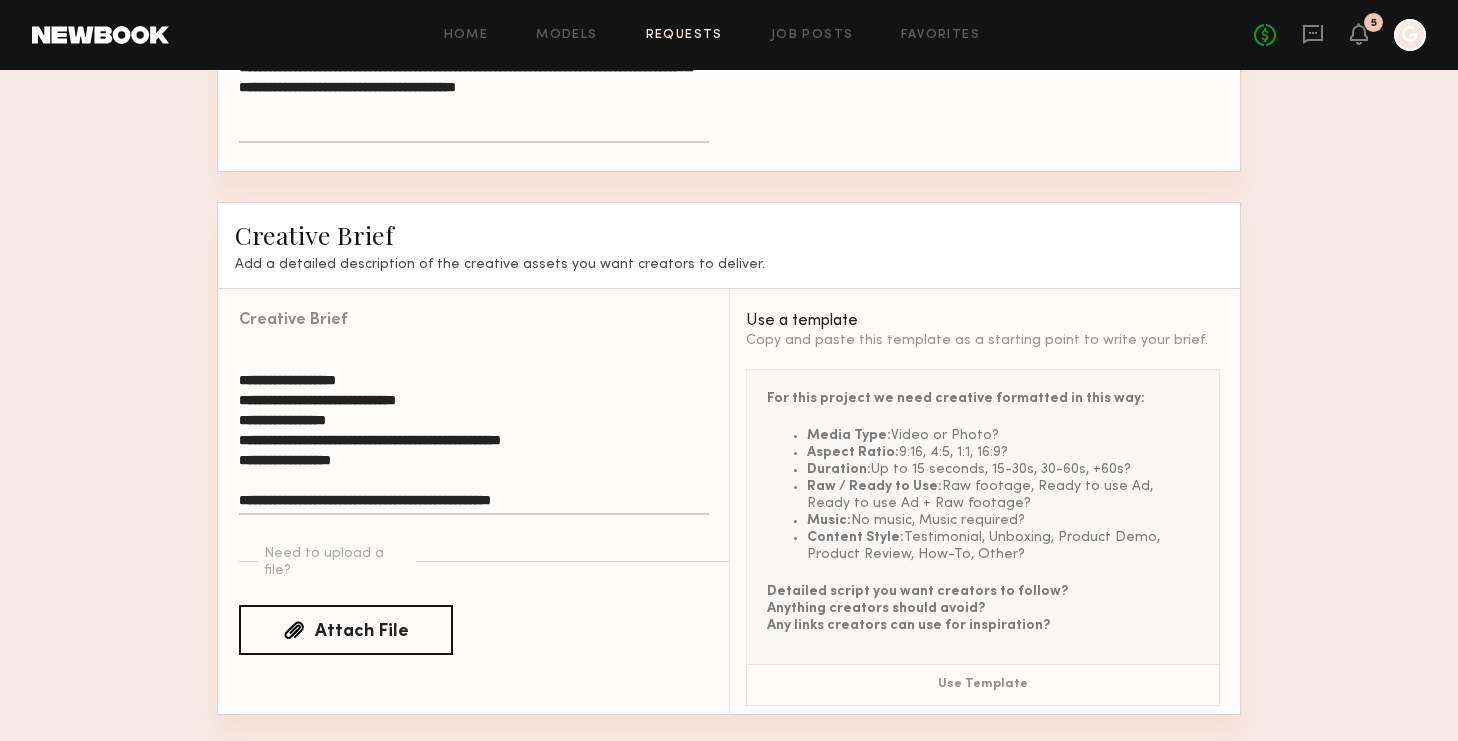 click on "**********" 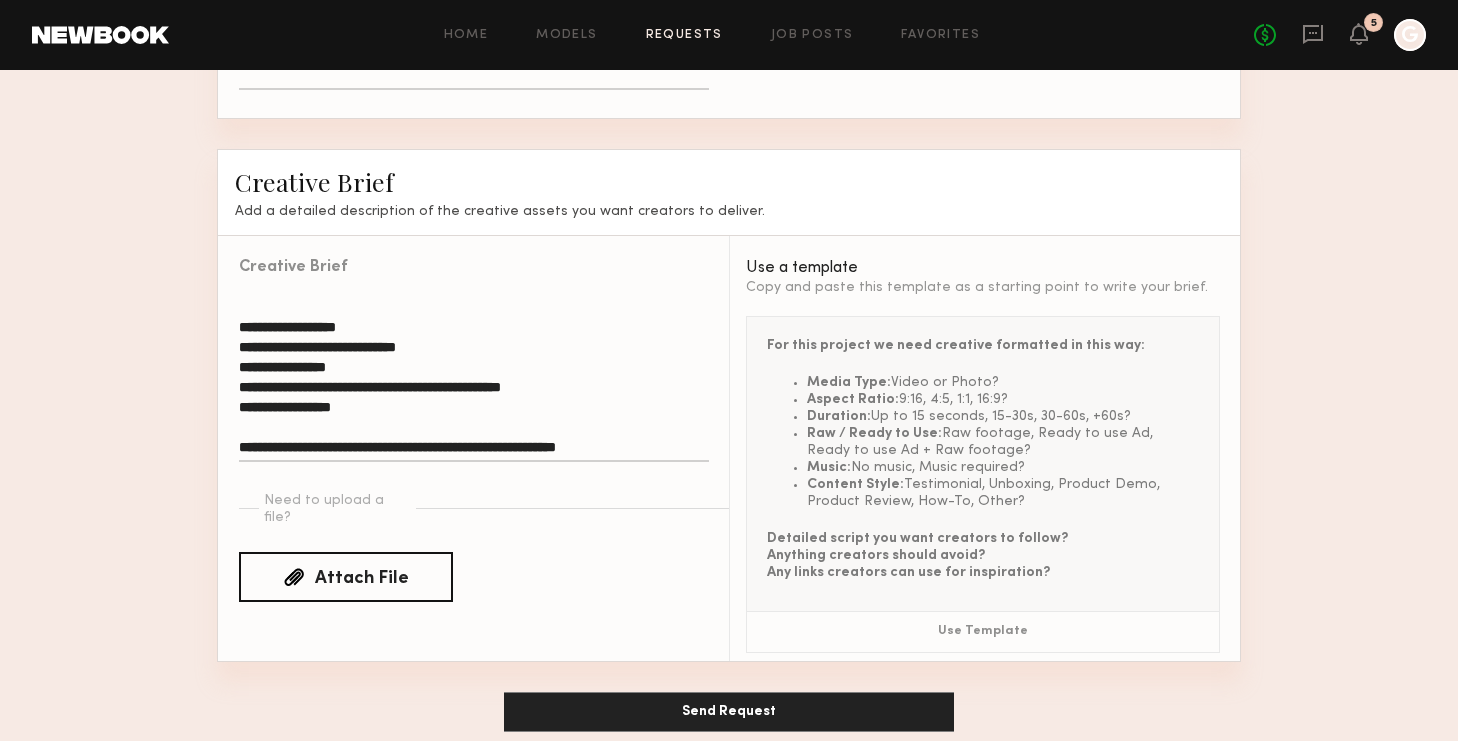 scroll, scrollTop: 1494, scrollLeft: 0, axis: vertical 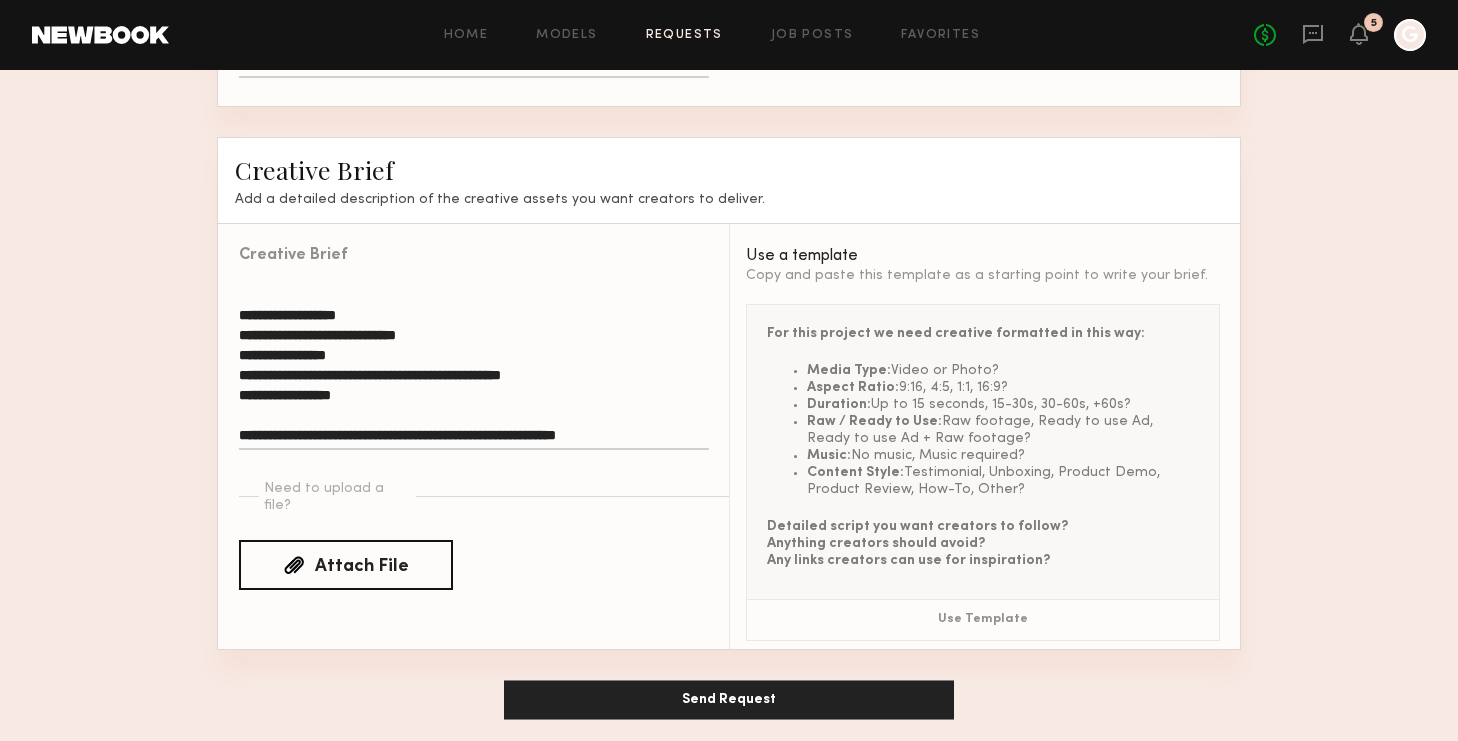 type on "**********" 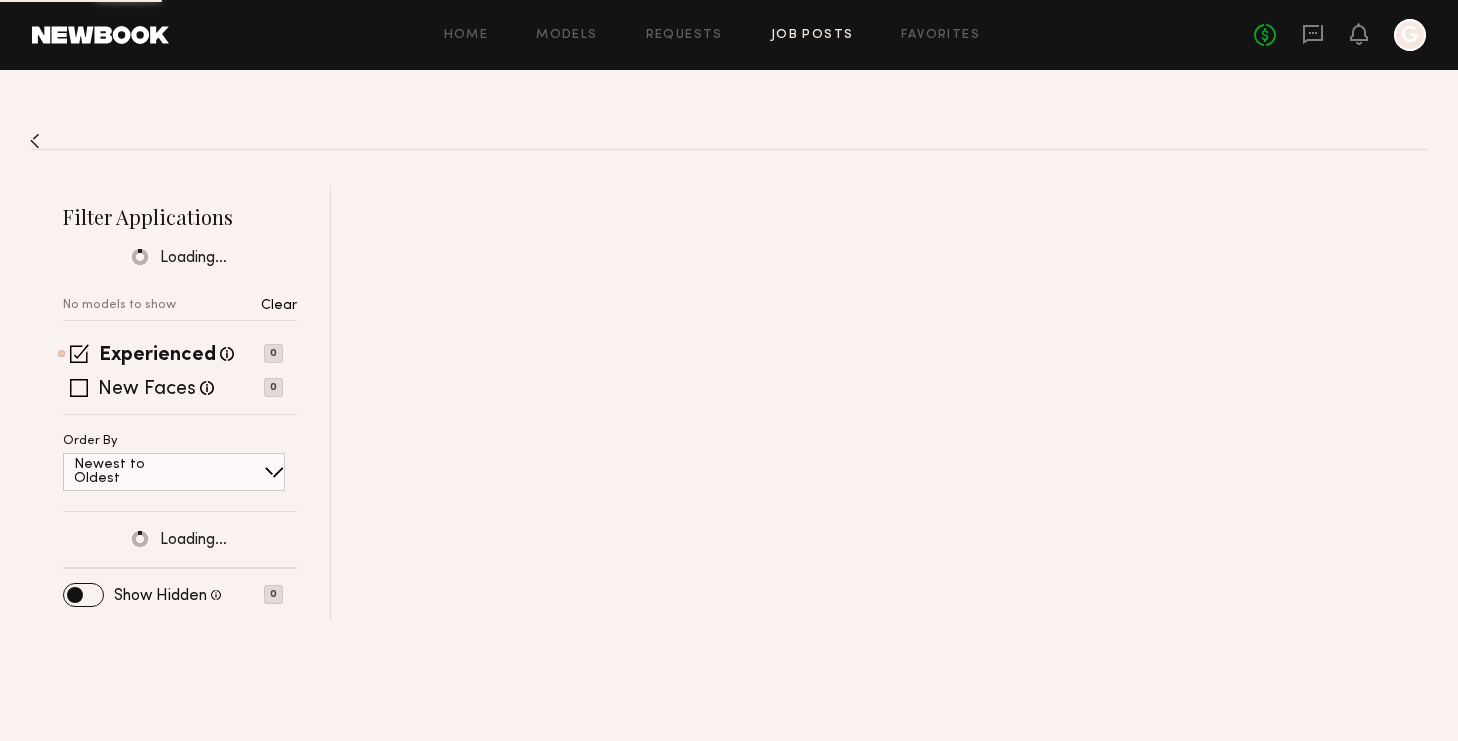 scroll, scrollTop: 0, scrollLeft: 0, axis: both 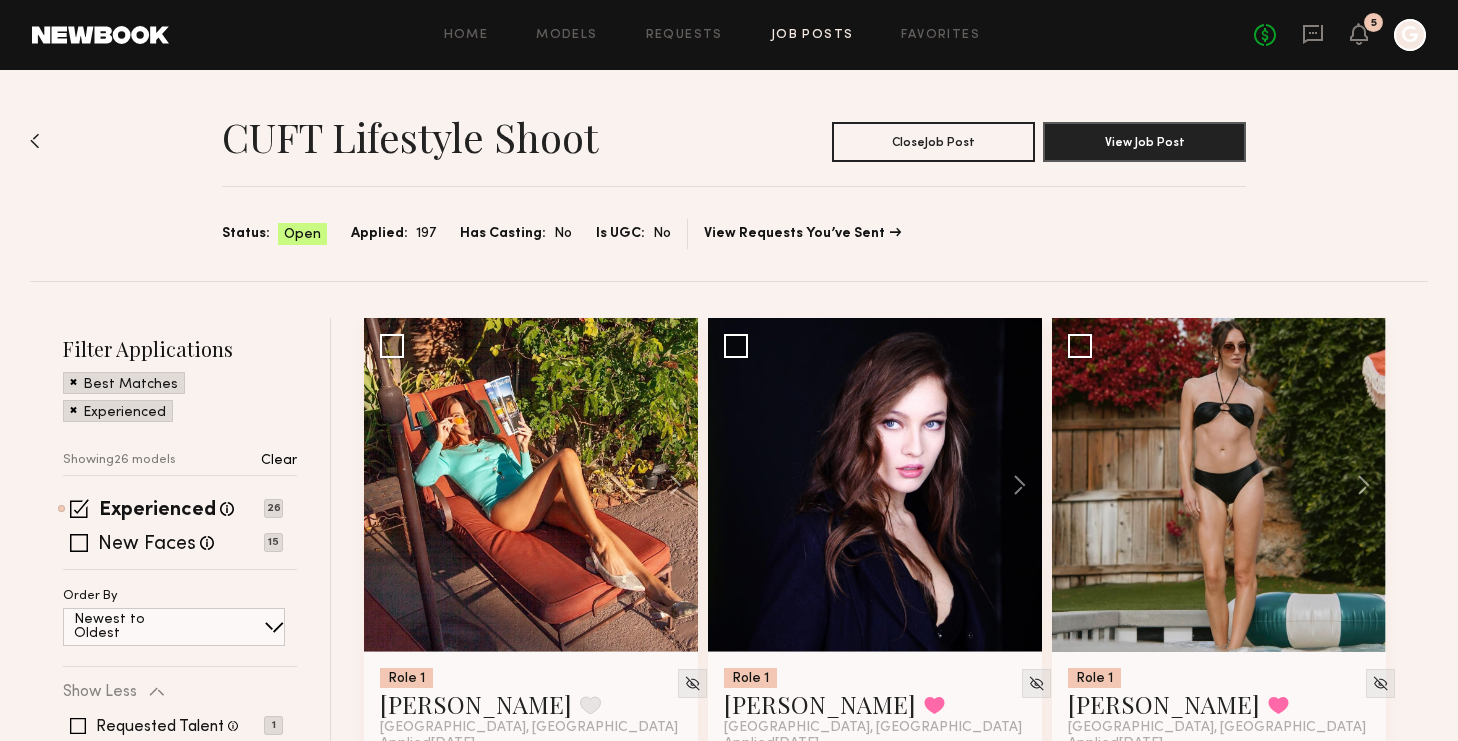 click on "Job Posts" 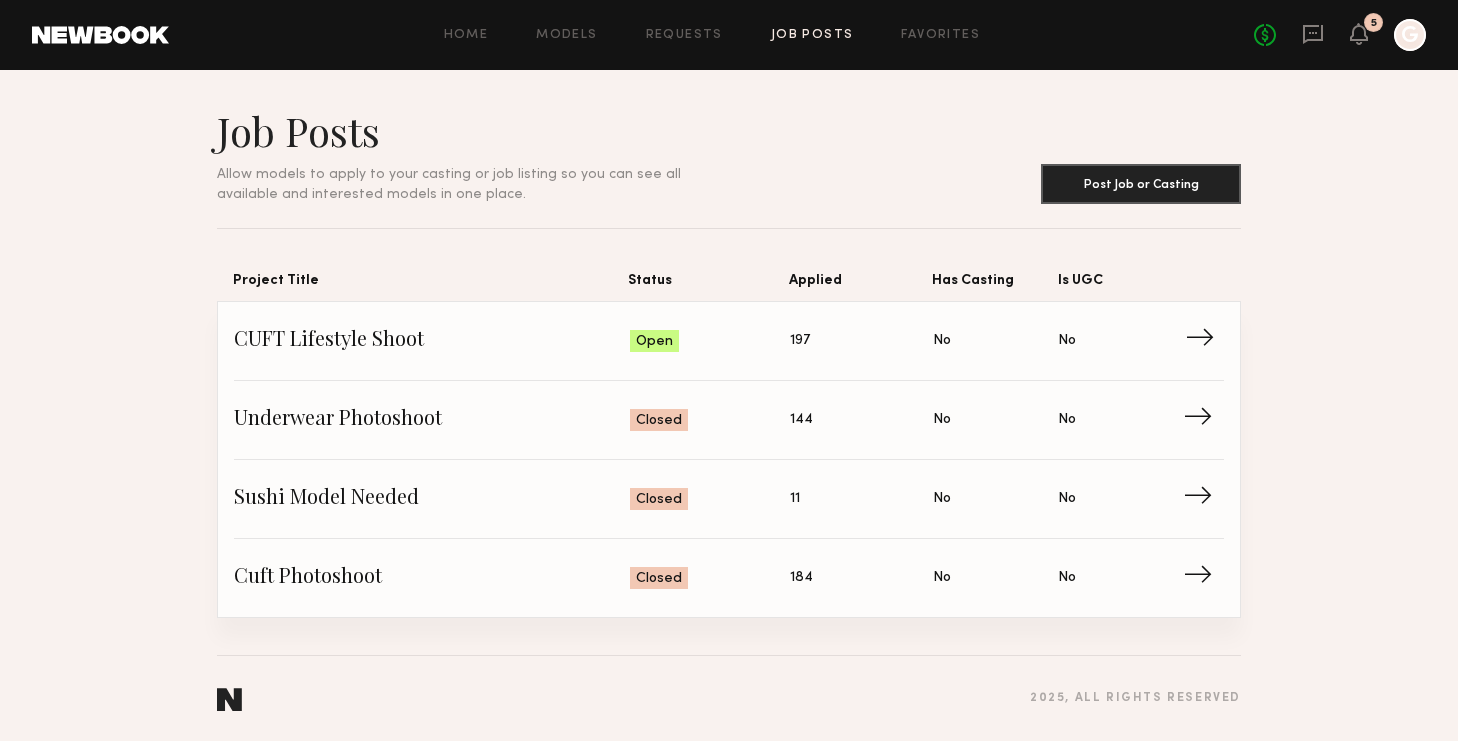 click on "CUFT Lifestyle Shoot" 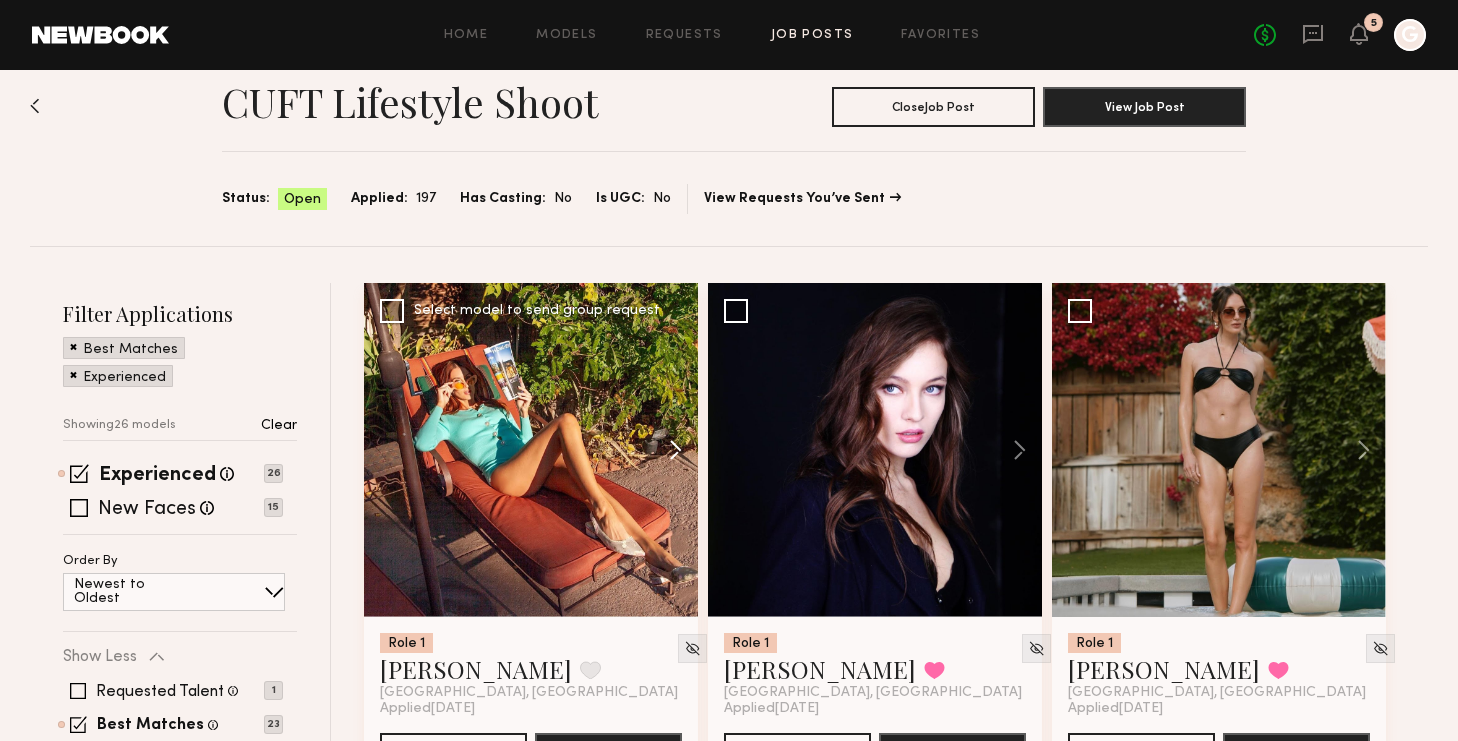 scroll, scrollTop: 38, scrollLeft: 0, axis: vertical 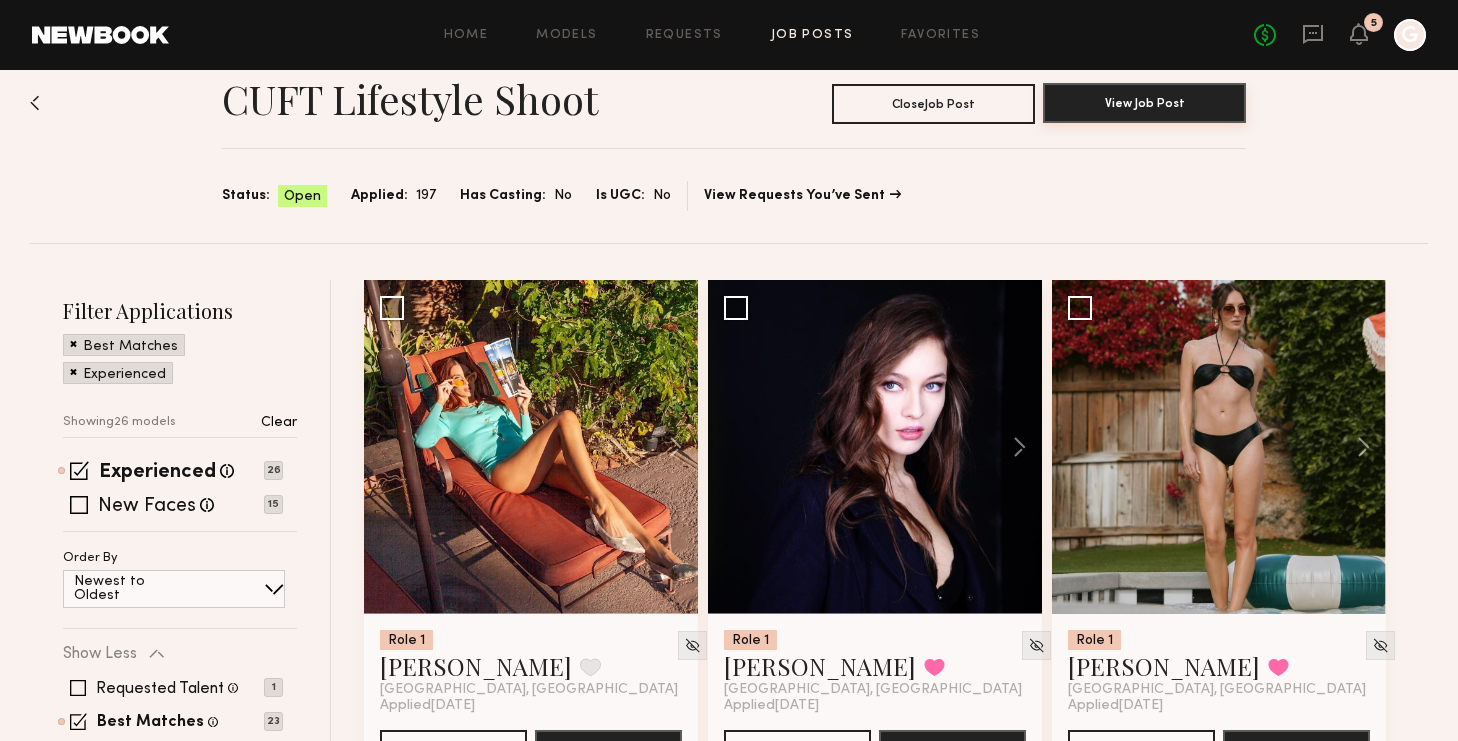 click on "View Job Post" 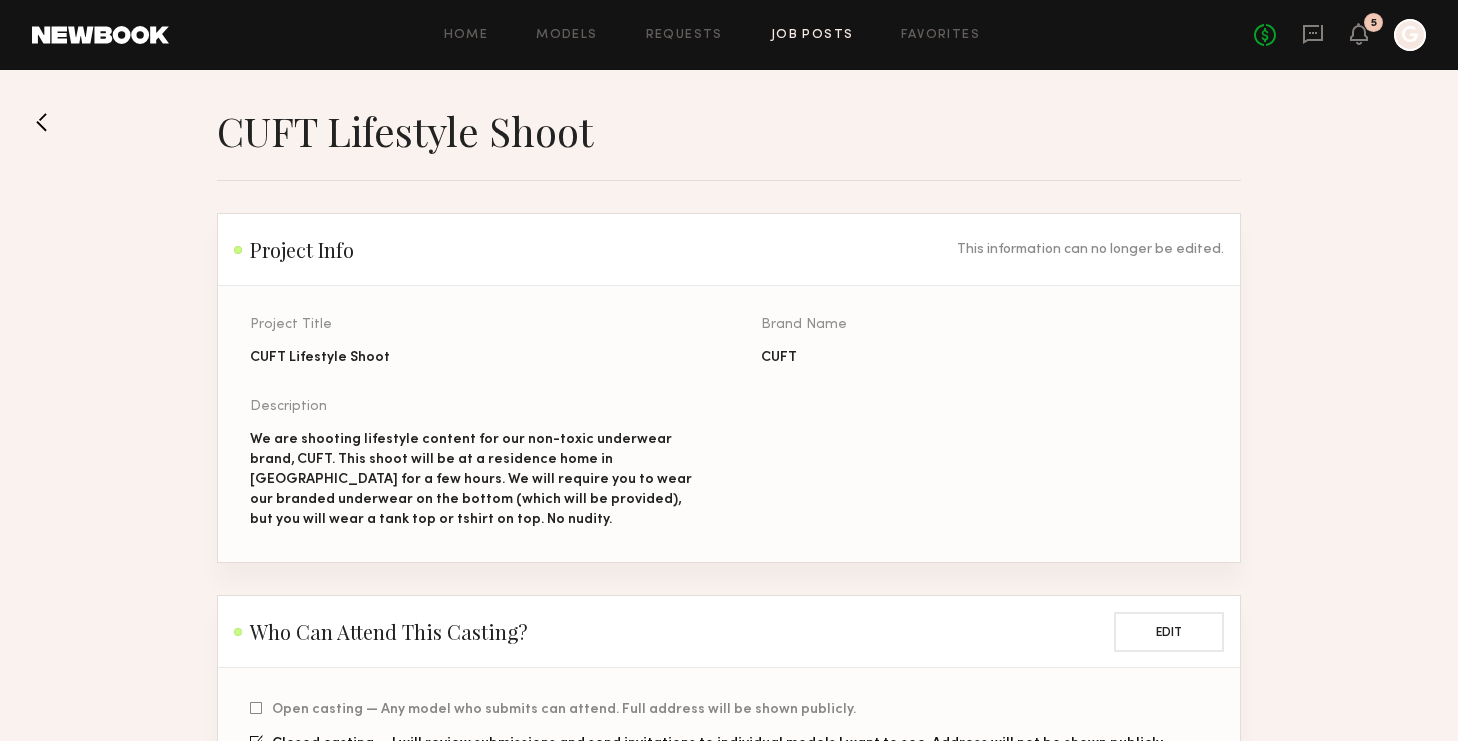 click on "We are shooting lifestyle content for our non-toxic underwear brand, CUFT. This shoot will be at a residence home in Hermosa Beach for a few hours. We will require you to wear our branded underwear on the bottom (which will be provided), but you will wear a tank top or tshirt on top. No nudity." 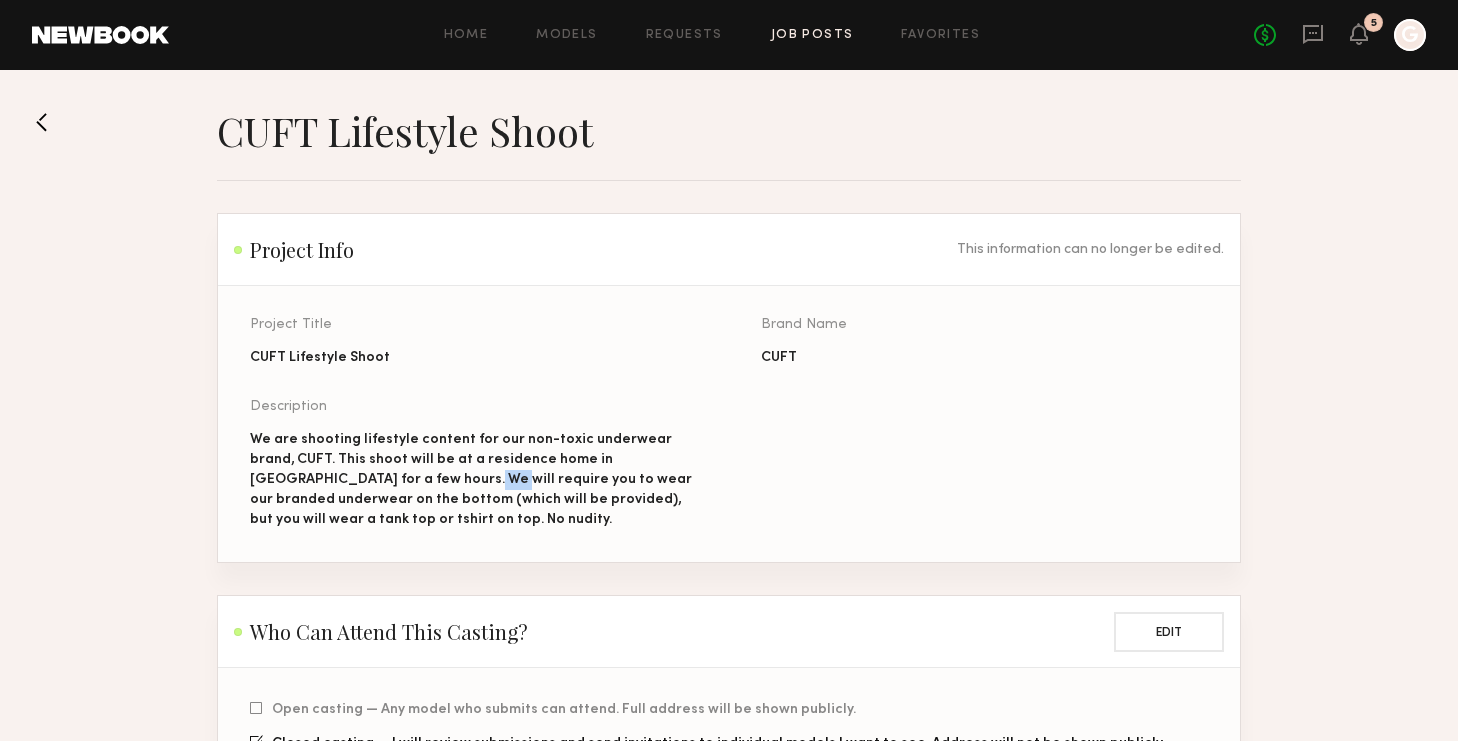 click on "We are shooting lifestyle content for our non-toxic underwear brand, CUFT. This shoot will be at a residence home in Hermosa Beach for a few hours. We will require you to wear our branded underwear on the bottom (which will be provided), but you will wear a tank top or tshirt on top. No nudity." 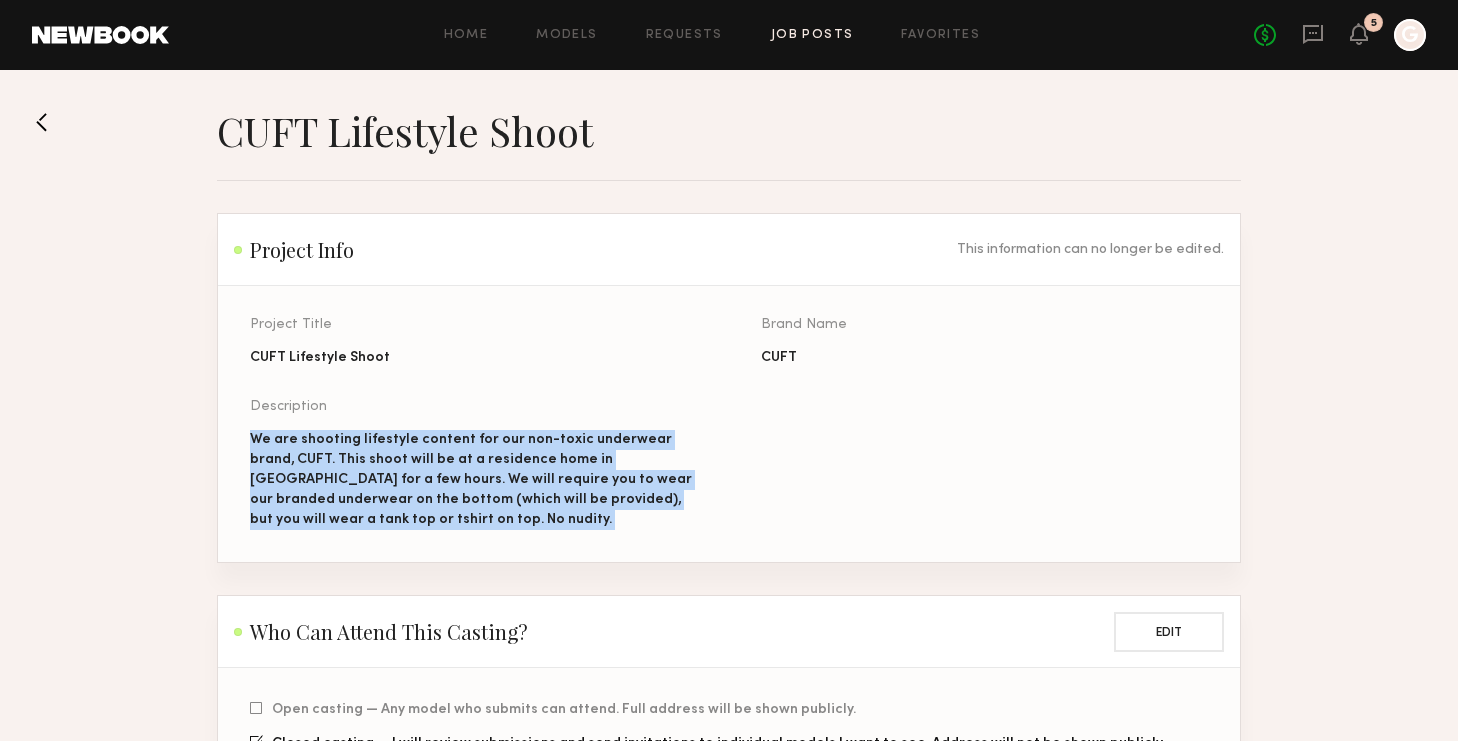 click on "We are shooting lifestyle content for our non-toxic underwear brand, CUFT. This shoot will be at a residence home in Hermosa Beach for a few hours. We will require you to wear our branded underwear on the bottom (which will be provided), but you will wear a tank top or tshirt on top. No nudity." 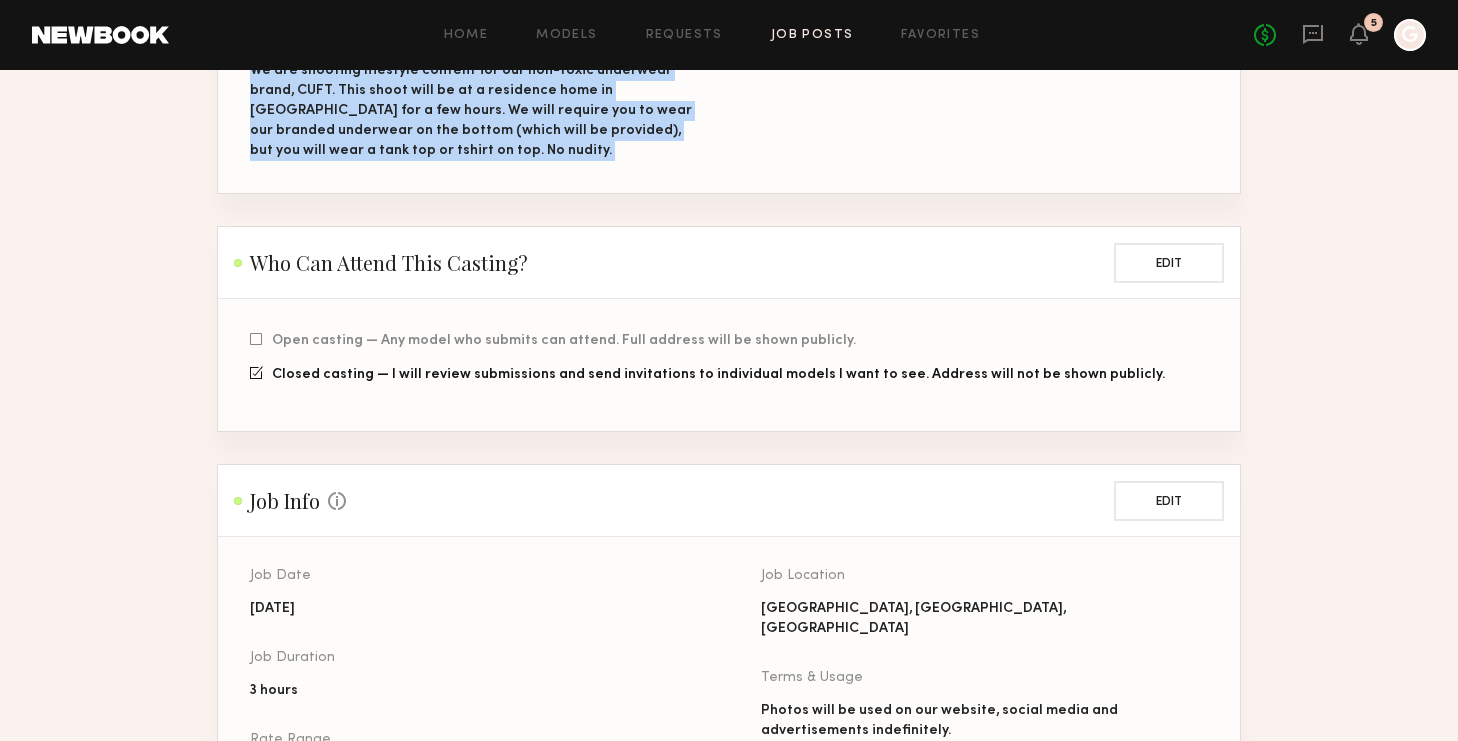 scroll, scrollTop: 626, scrollLeft: 0, axis: vertical 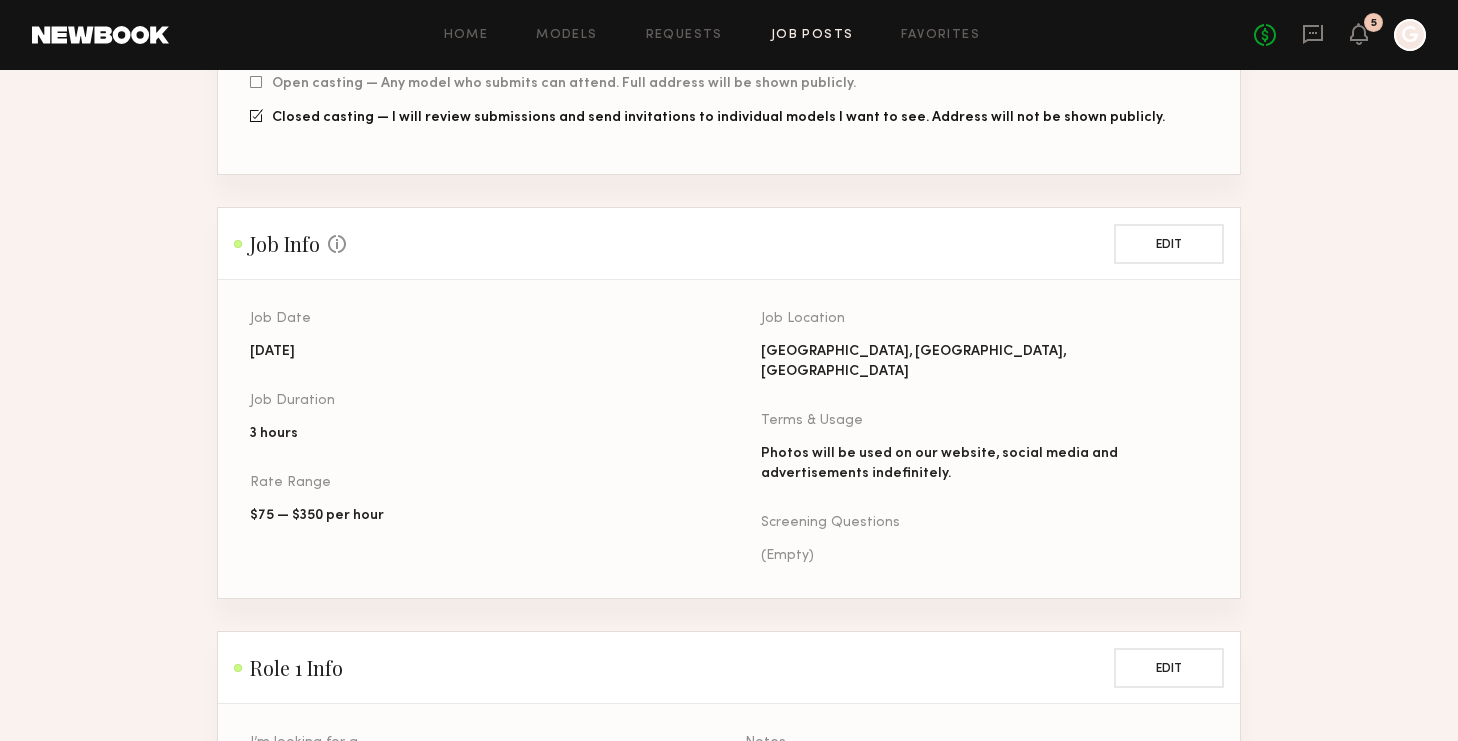 click on "Photos will be used on our website, social media and advertisements indefinitely." 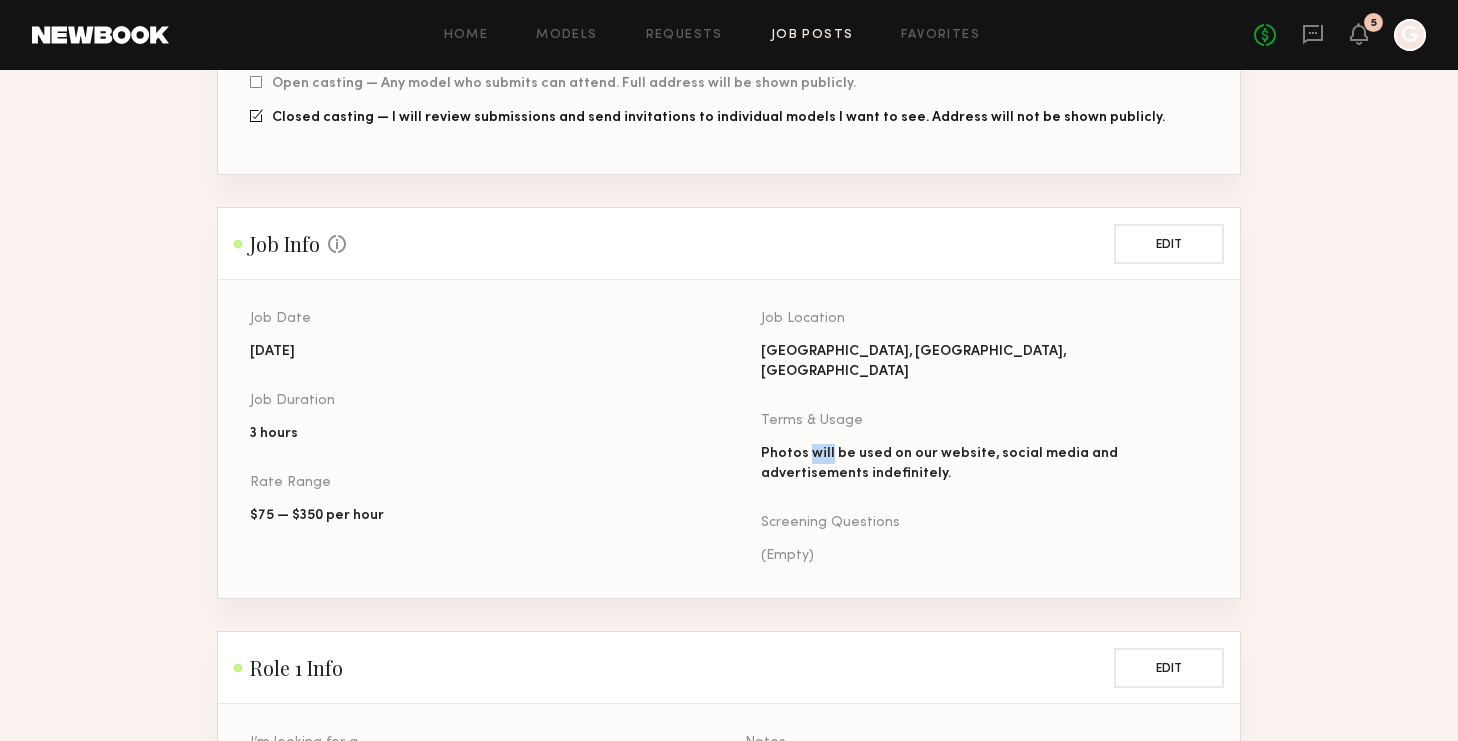 click on "Photos will be used on our website, social media and advertisements indefinitely." 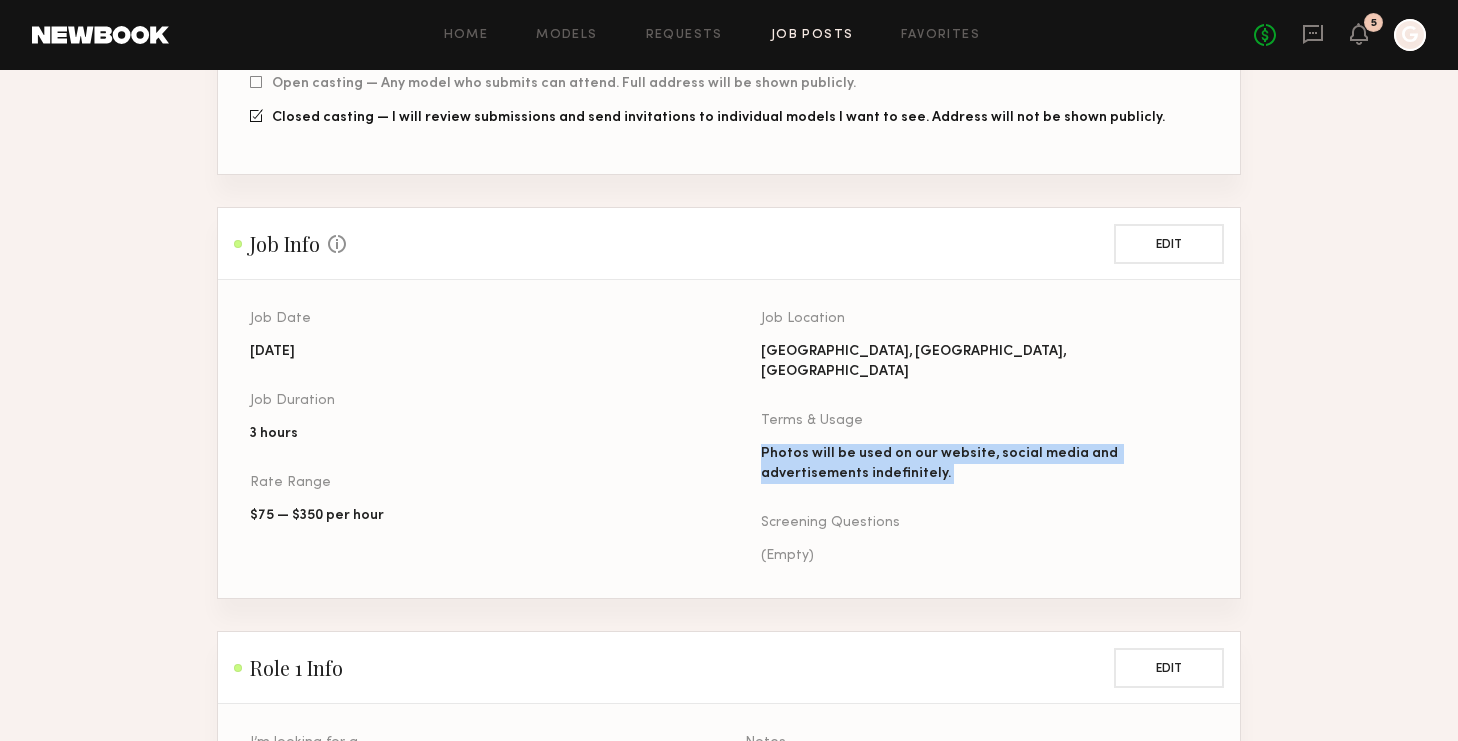 click on "Photos will be used on our website, social media and advertisements indefinitely." 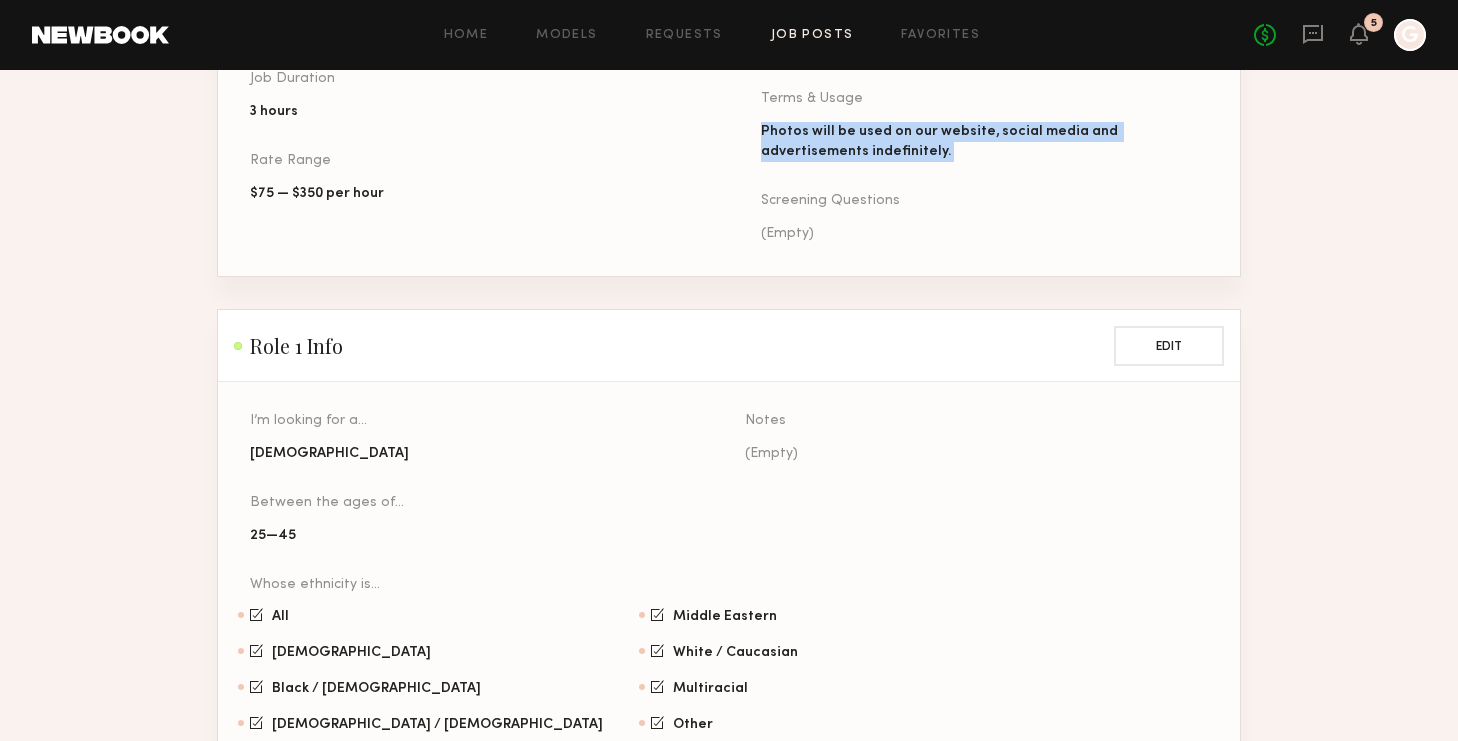 scroll, scrollTop: 1311, scrollLeft: 0, axis: vertical 